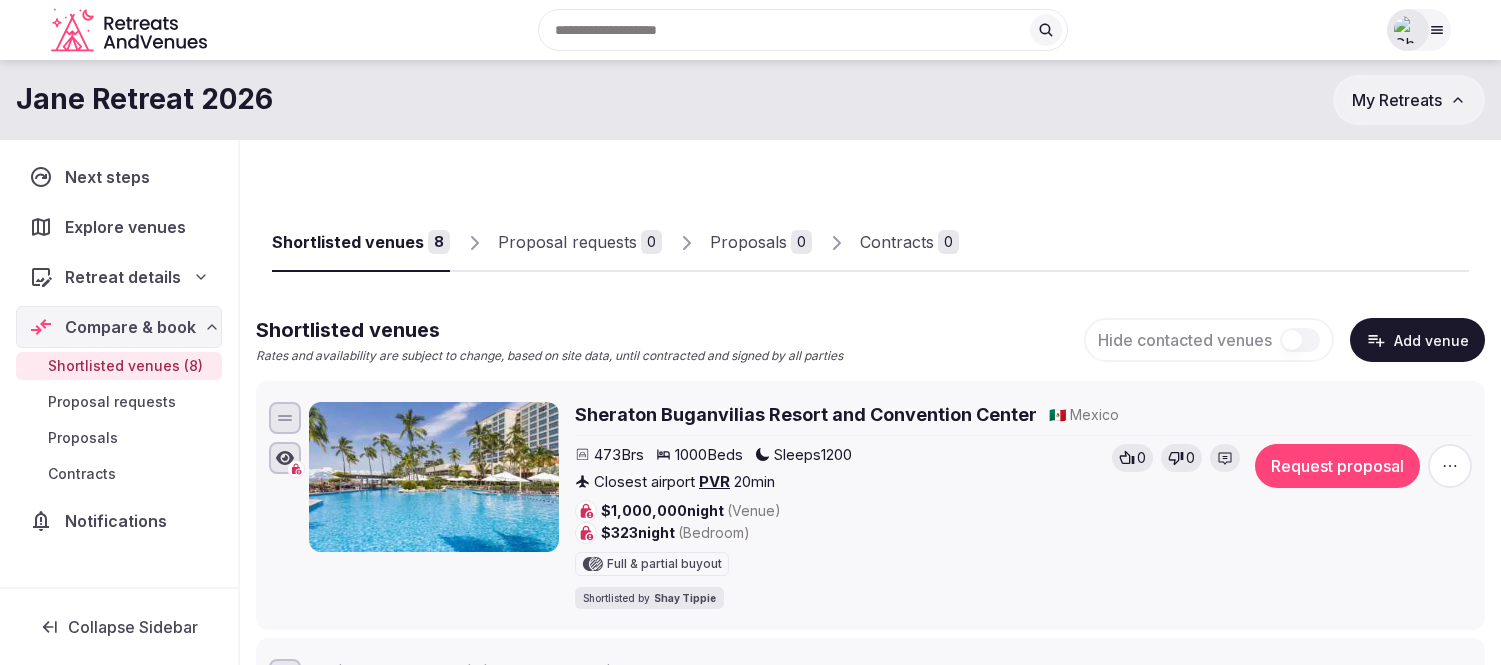 scroll, scrollTop: 0, scrollLeft: 0, axis: both 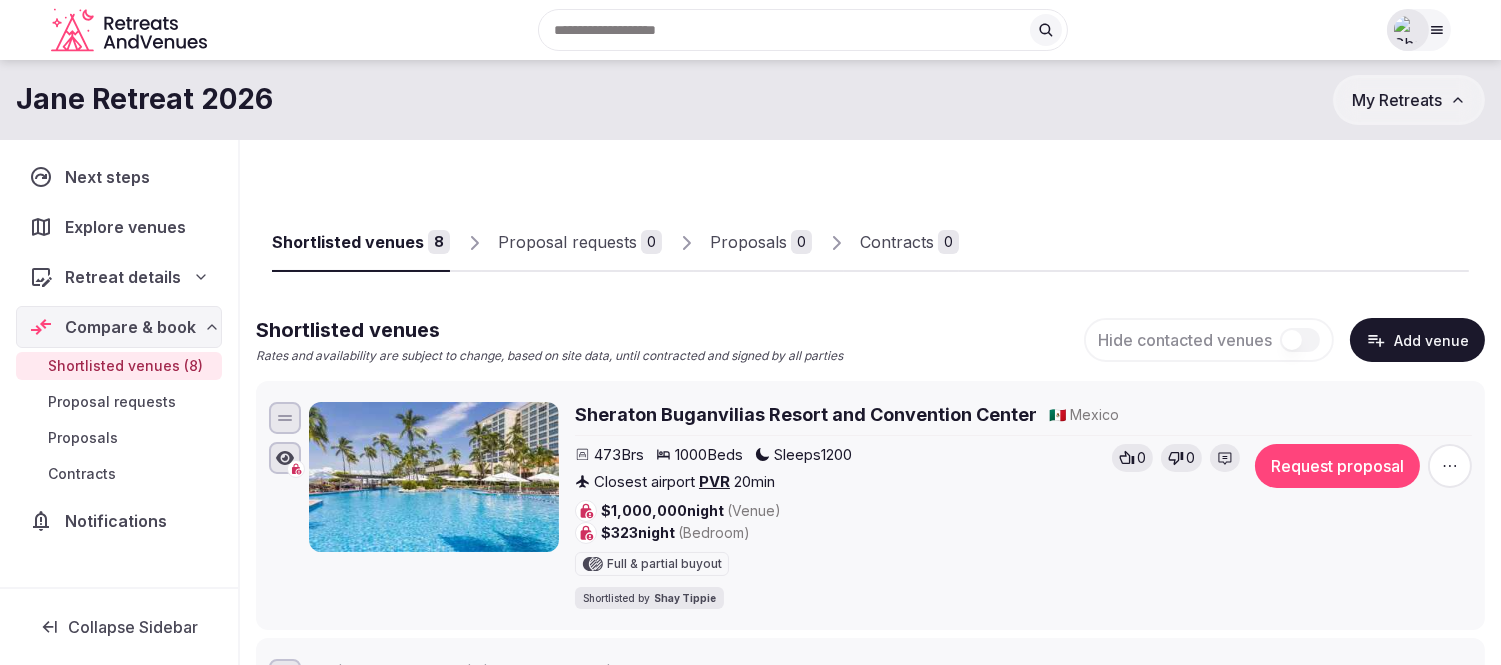 click 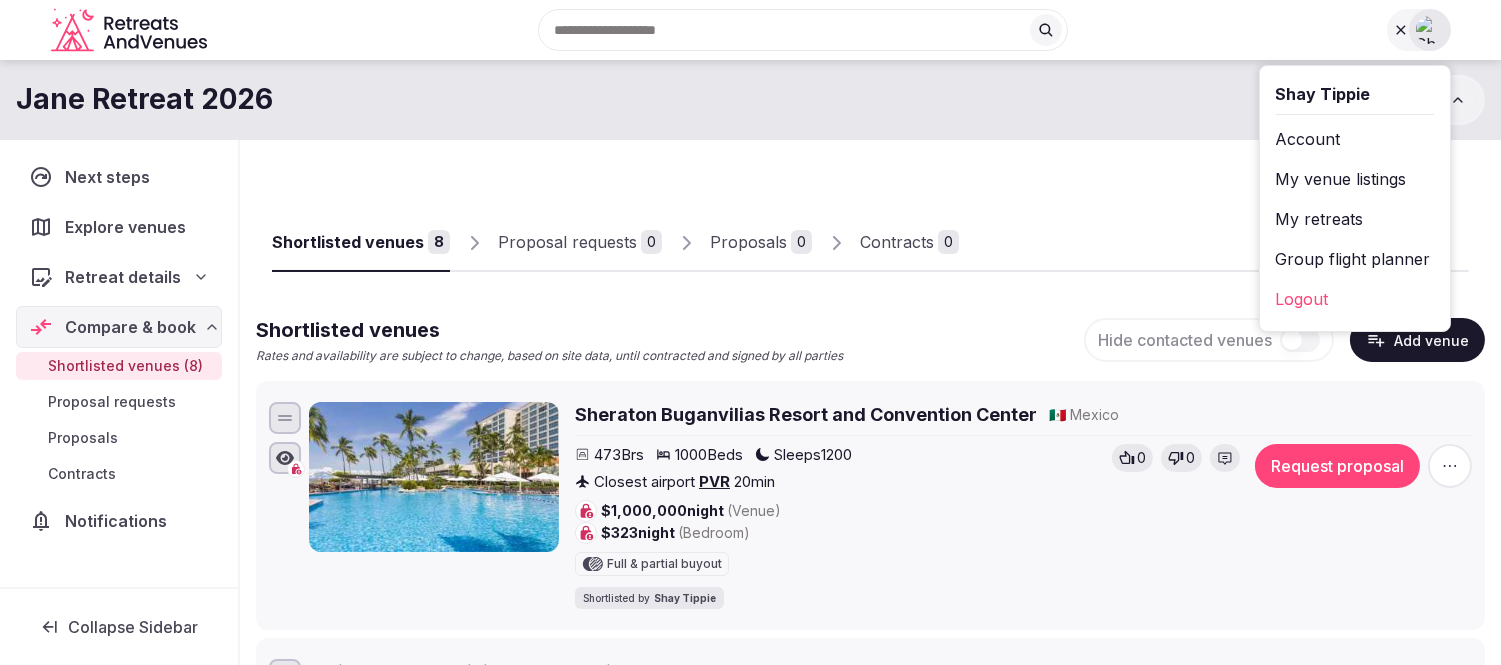click on "My retreats" at bounding box center [1355, 219] 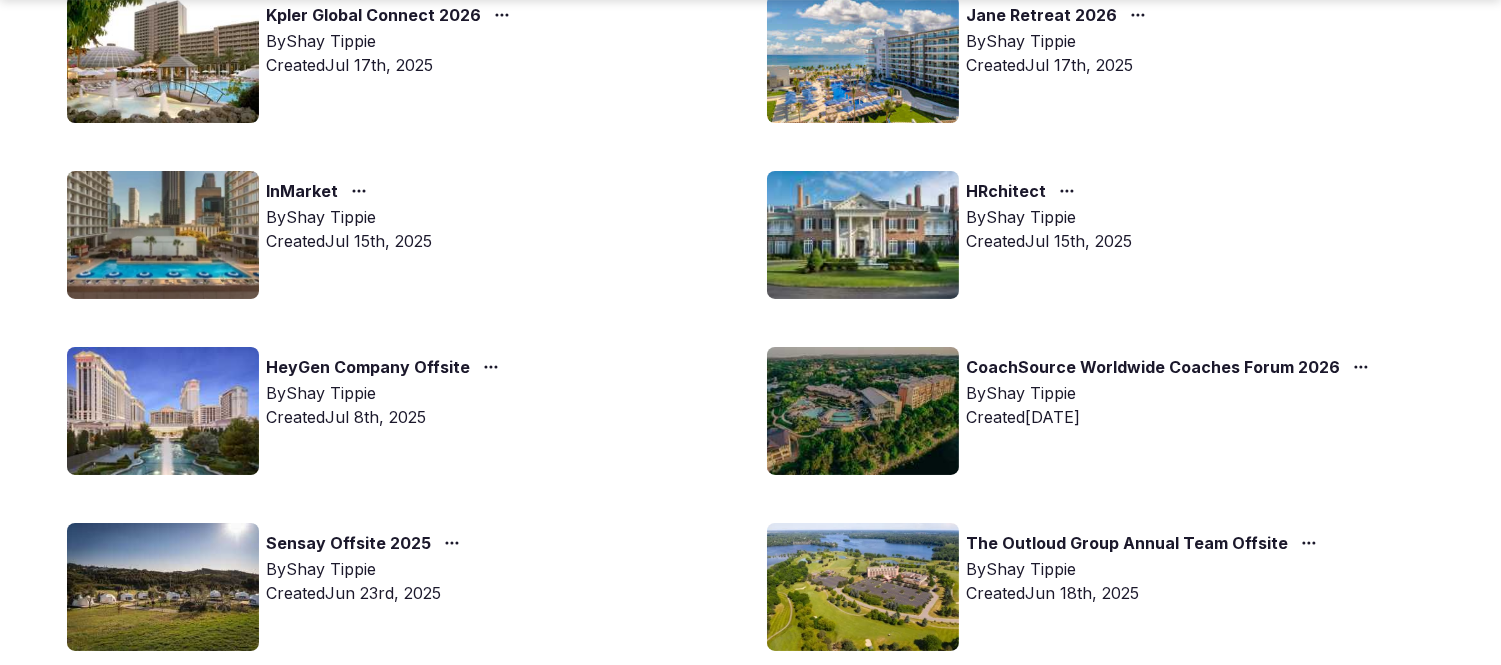 scroll, scrollTop: 333, scrollLeft: 0, axis: vertical 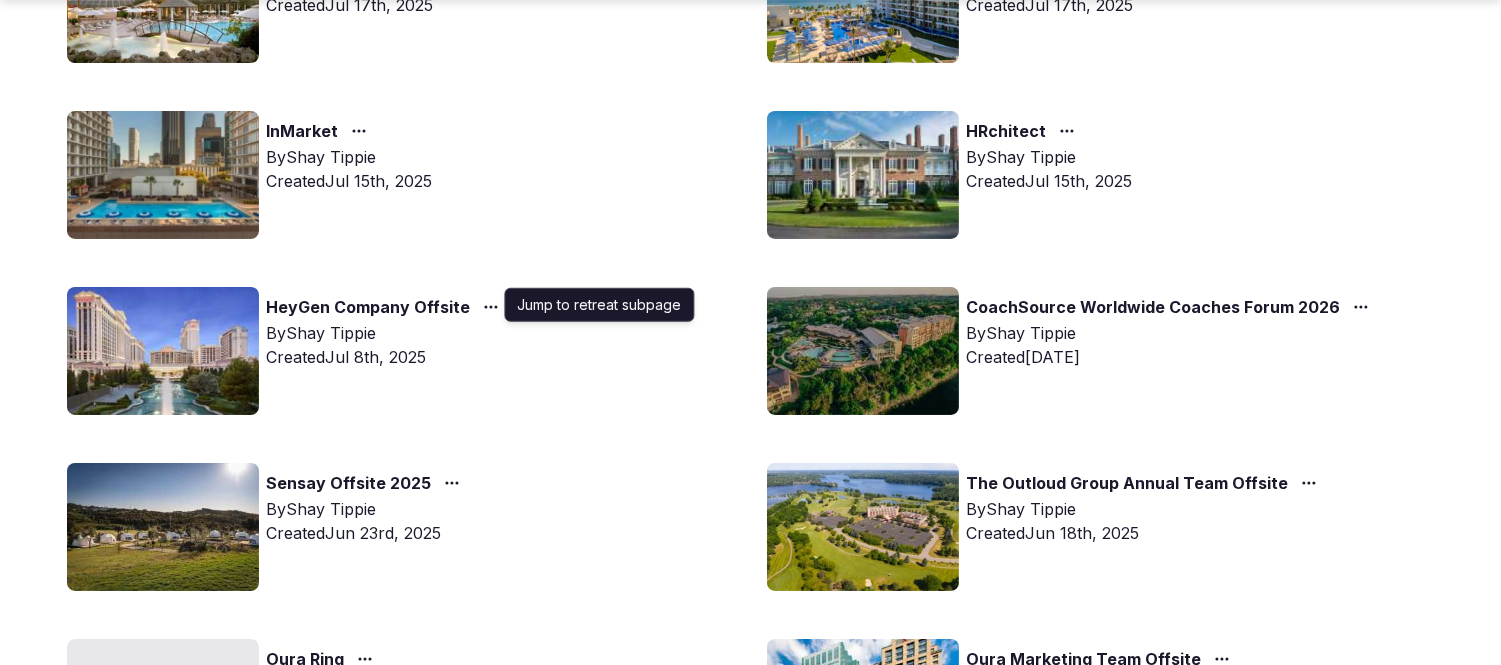 click 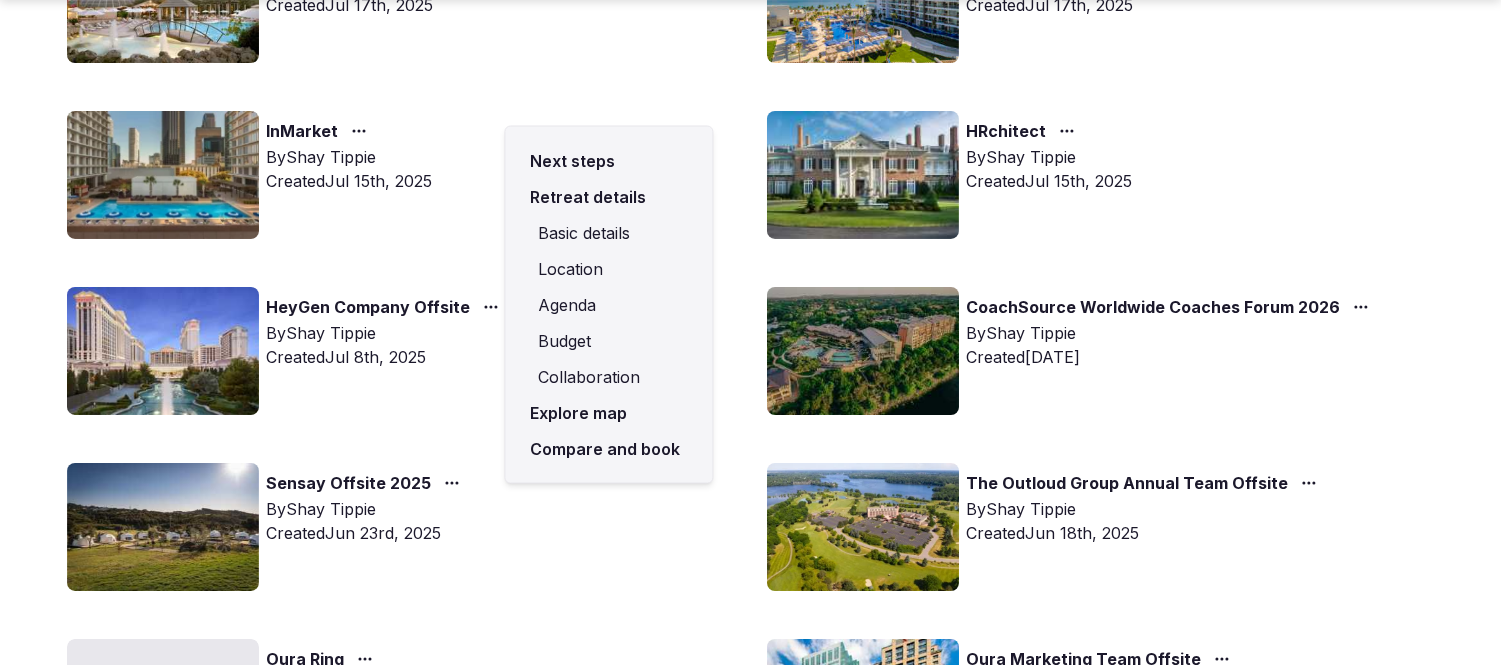 click on "Compare and book" at bounding box center [608, 449] 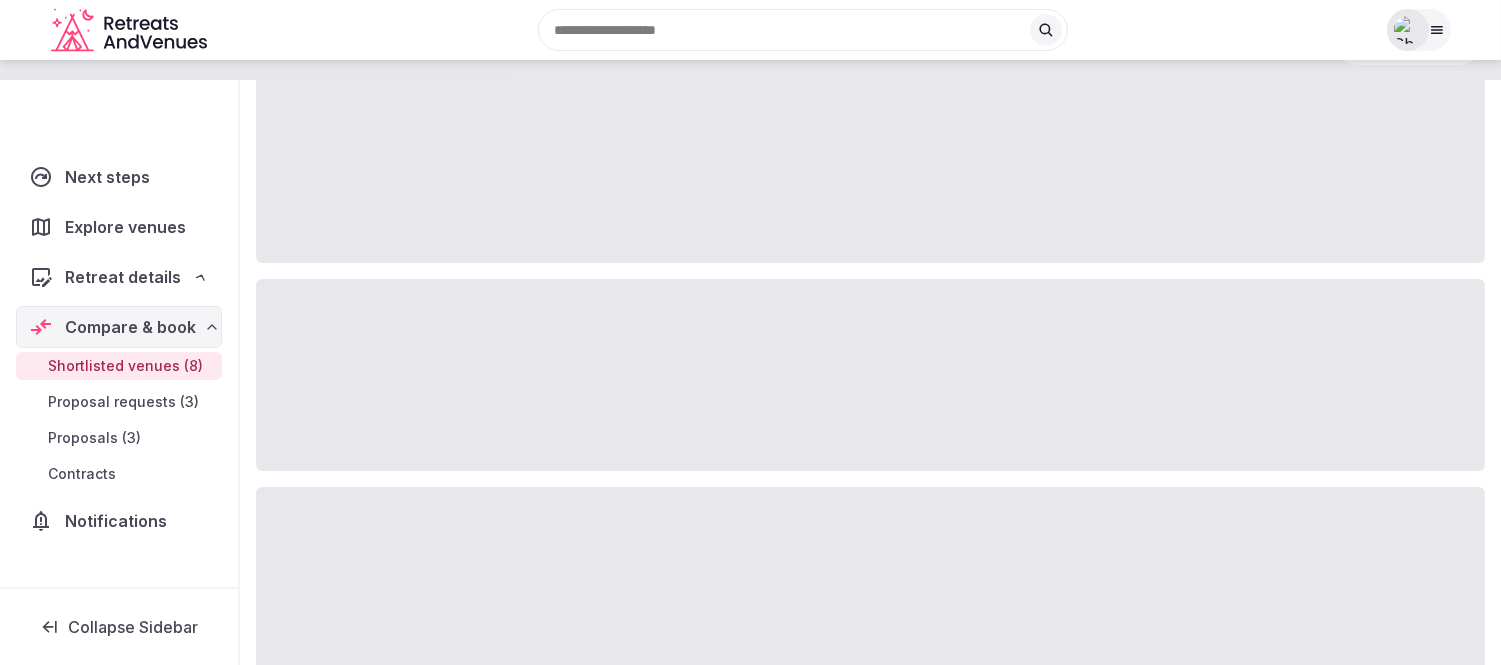 scroll, scrollTop: 0, scrollLeft: 0, axis: both 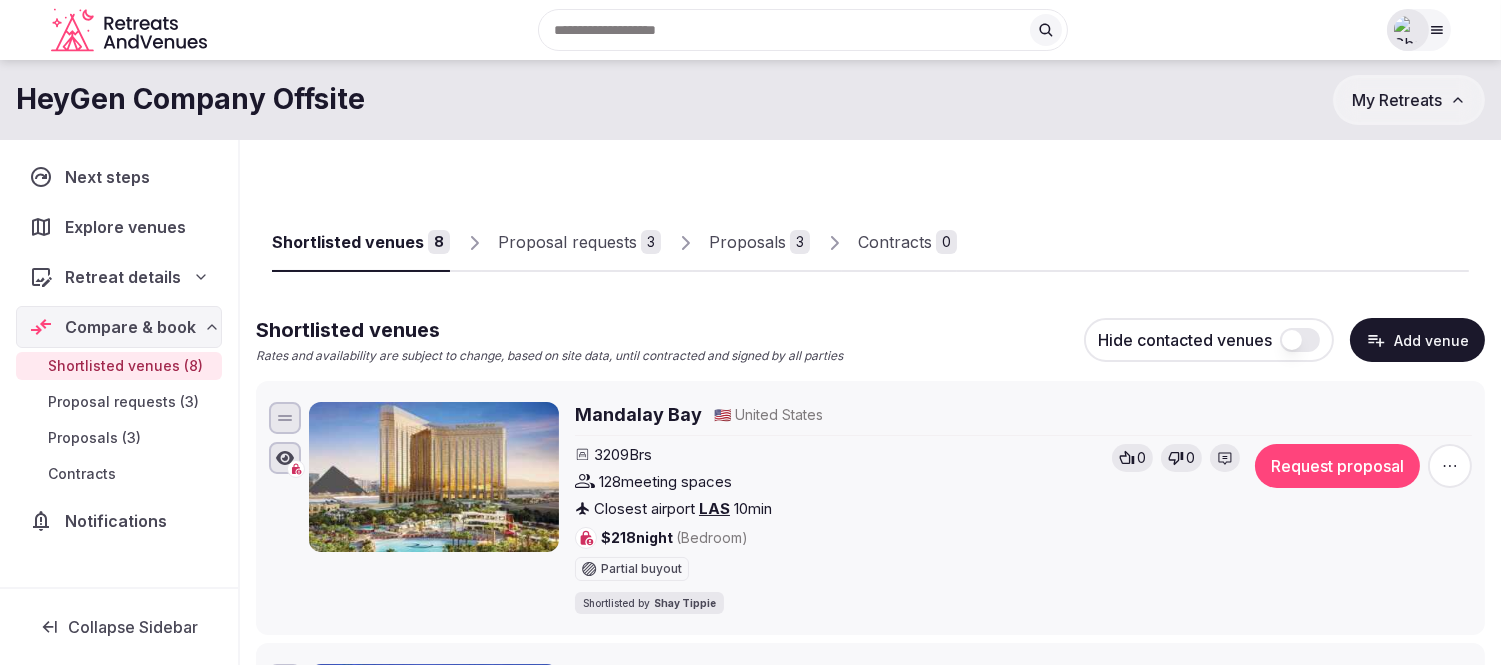 click on "Proposals" at bounding box center [747, 242] 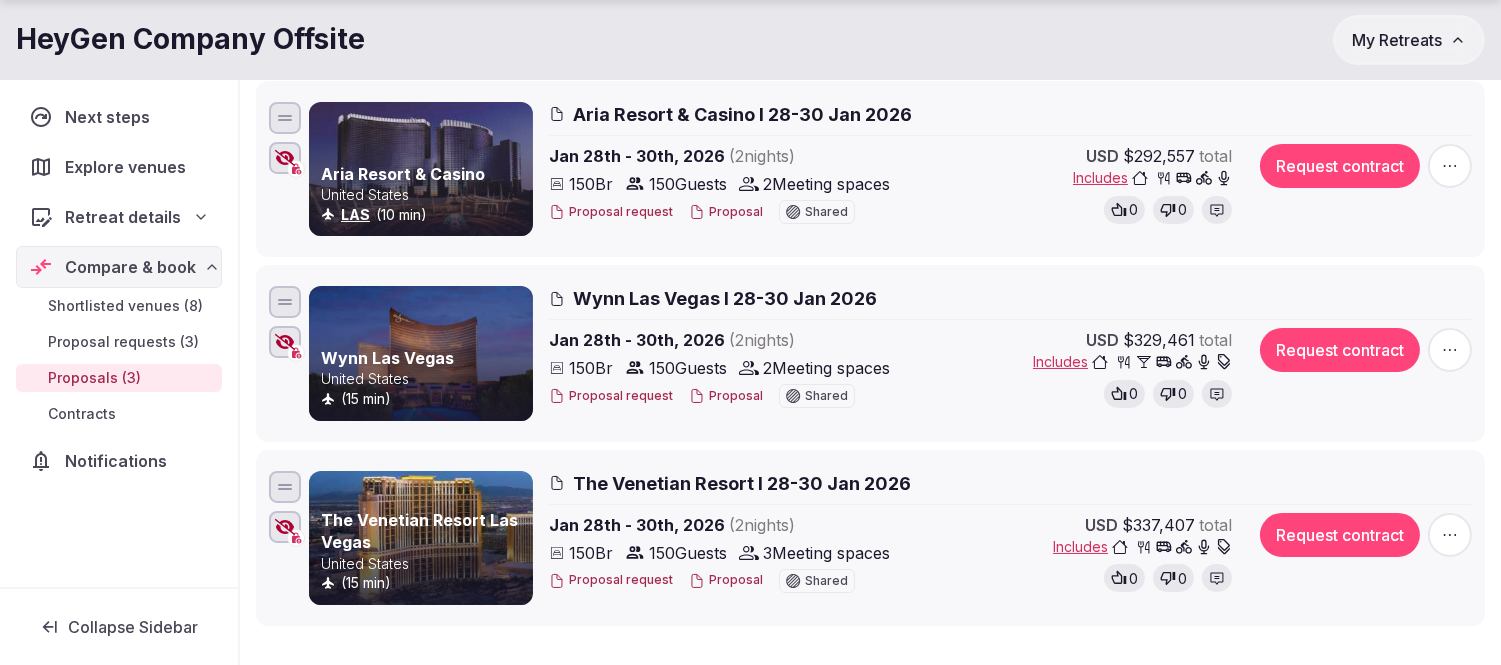 scroll, scrollTop: 333, scrollLeft: 0, axis: vertical 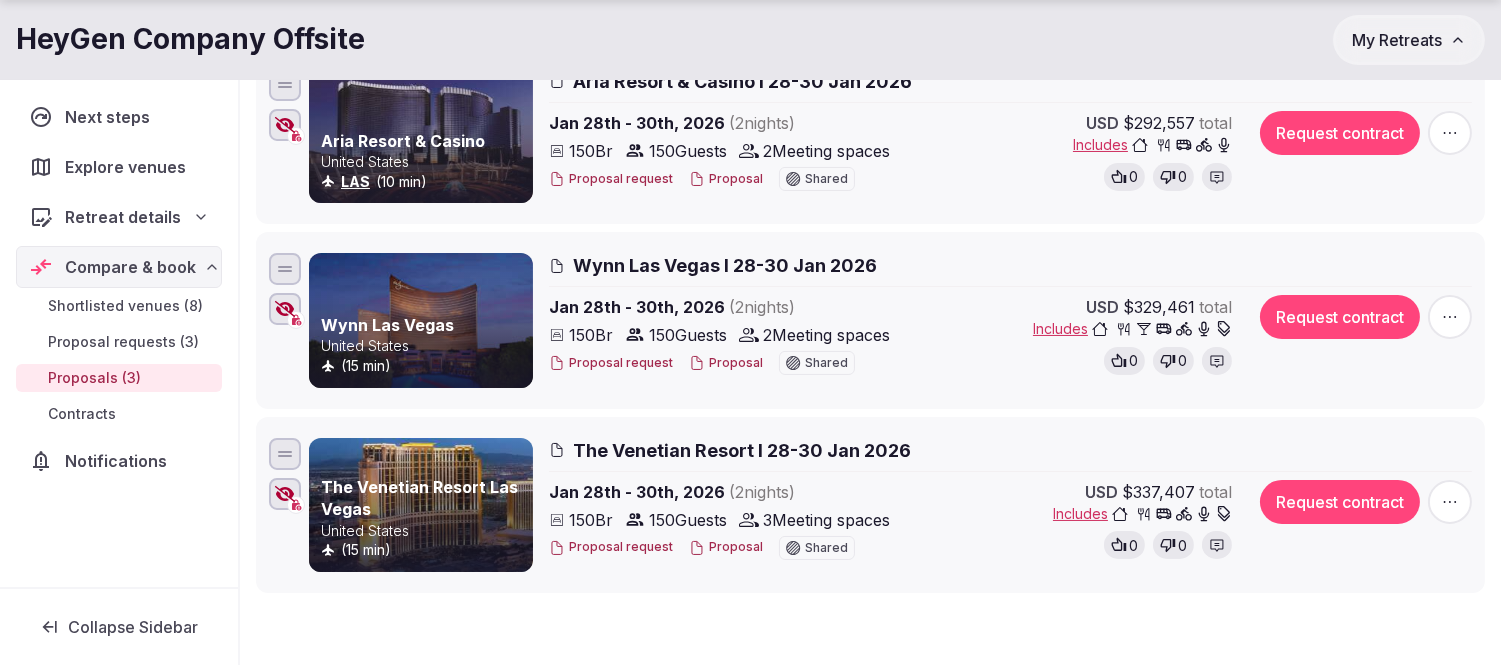 click on "My Retreats" at bounding box center (1397, 40) 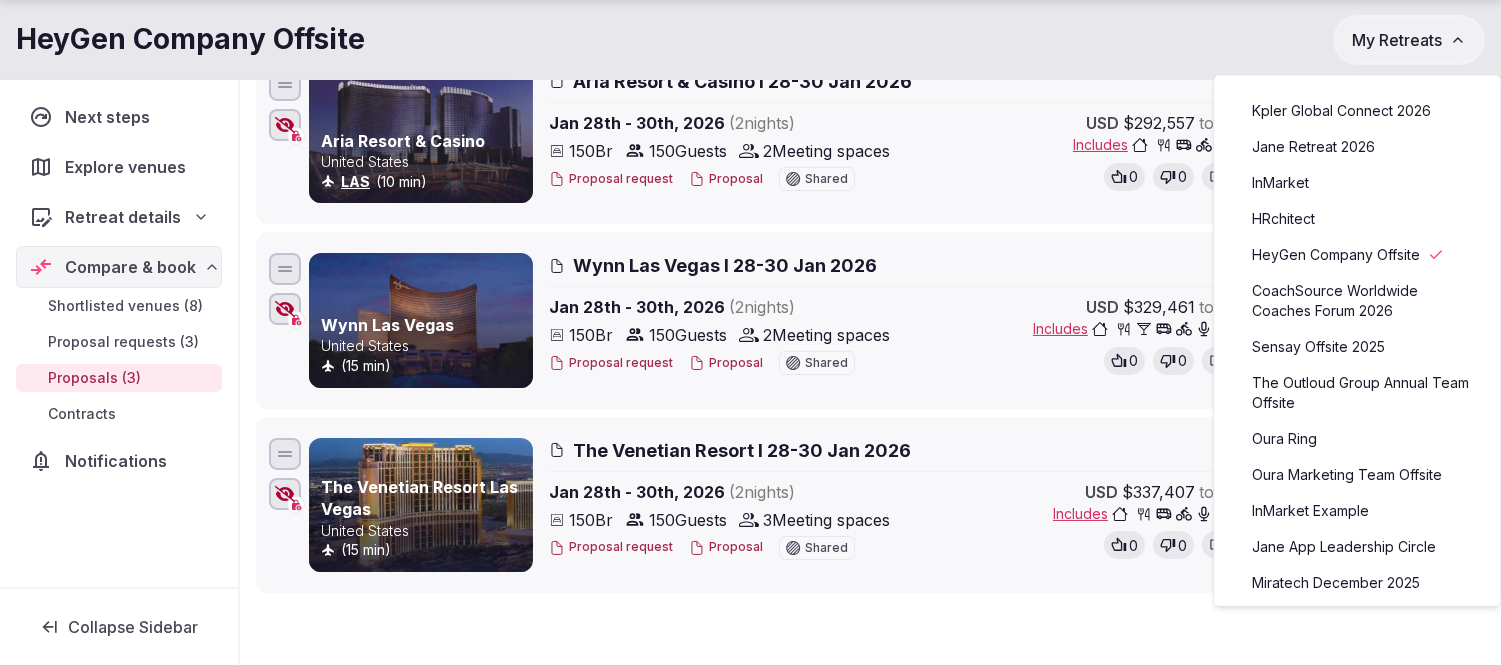click on "Jane Retreat 2026" at bounding box center (1357, 147) 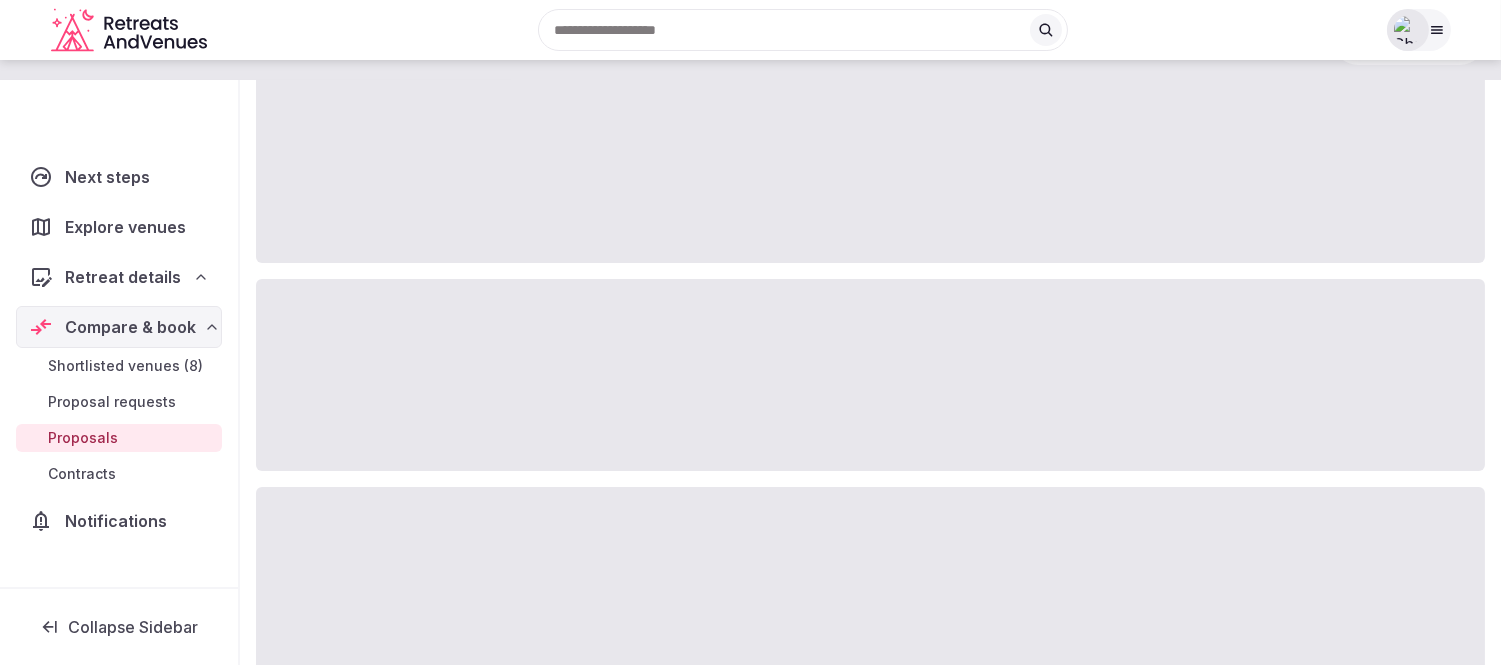 scroll, scrollTop: 0, scrollLeft: 0, axis: both 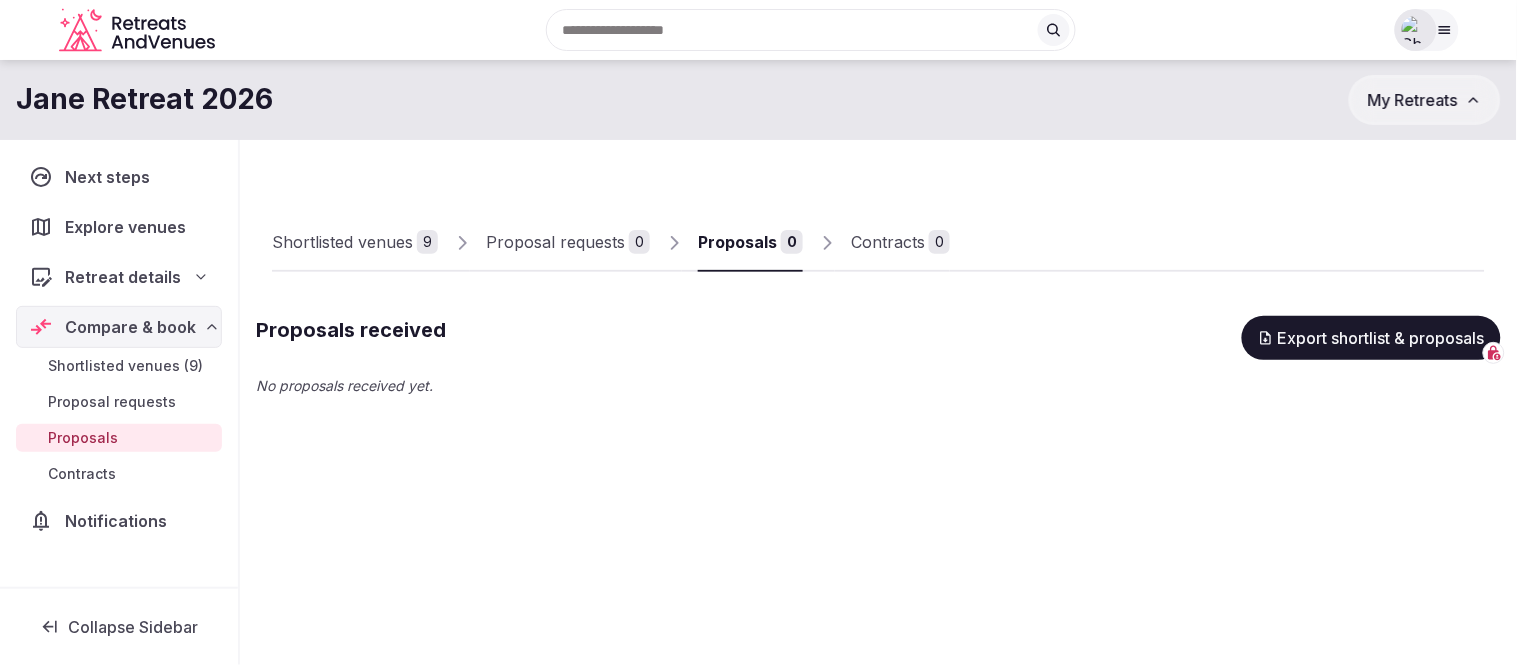 click on "Shortlisted venues" at bounding box center [342, 242] 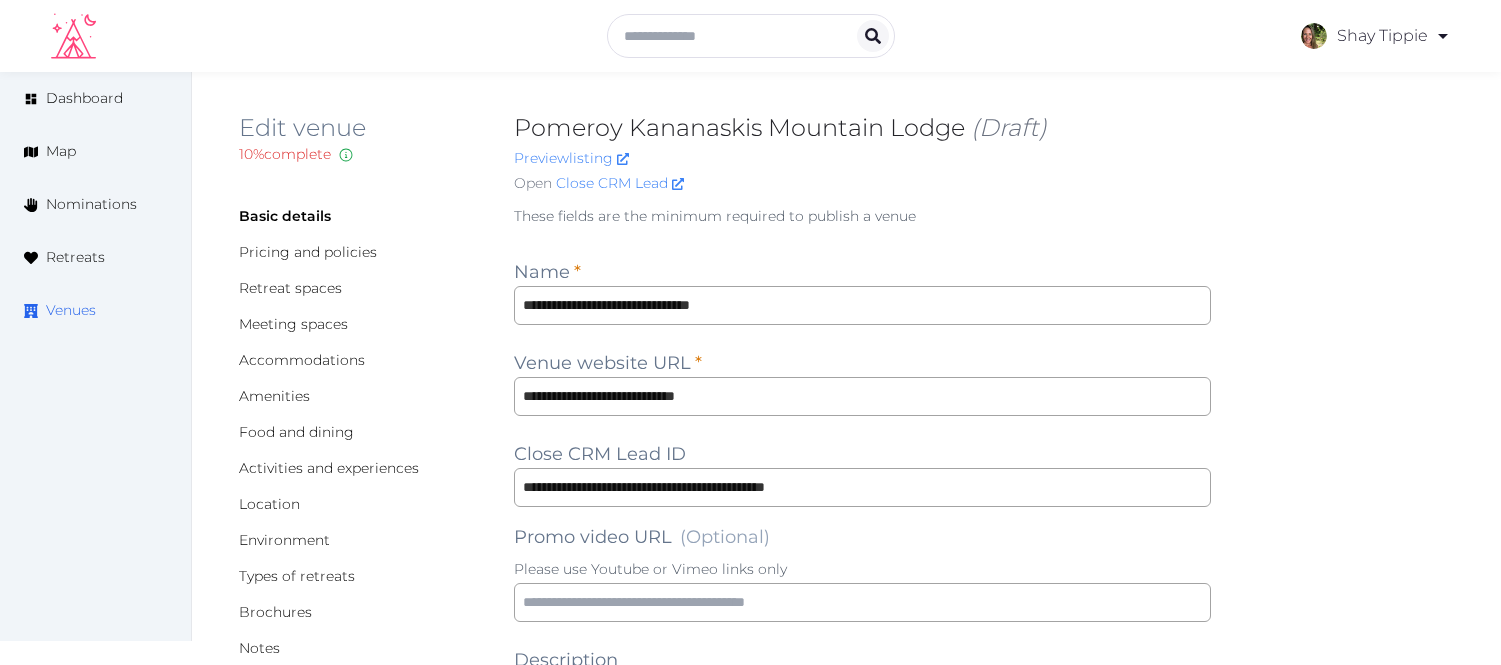 click on "Venues" at bounding box center (71, 310) 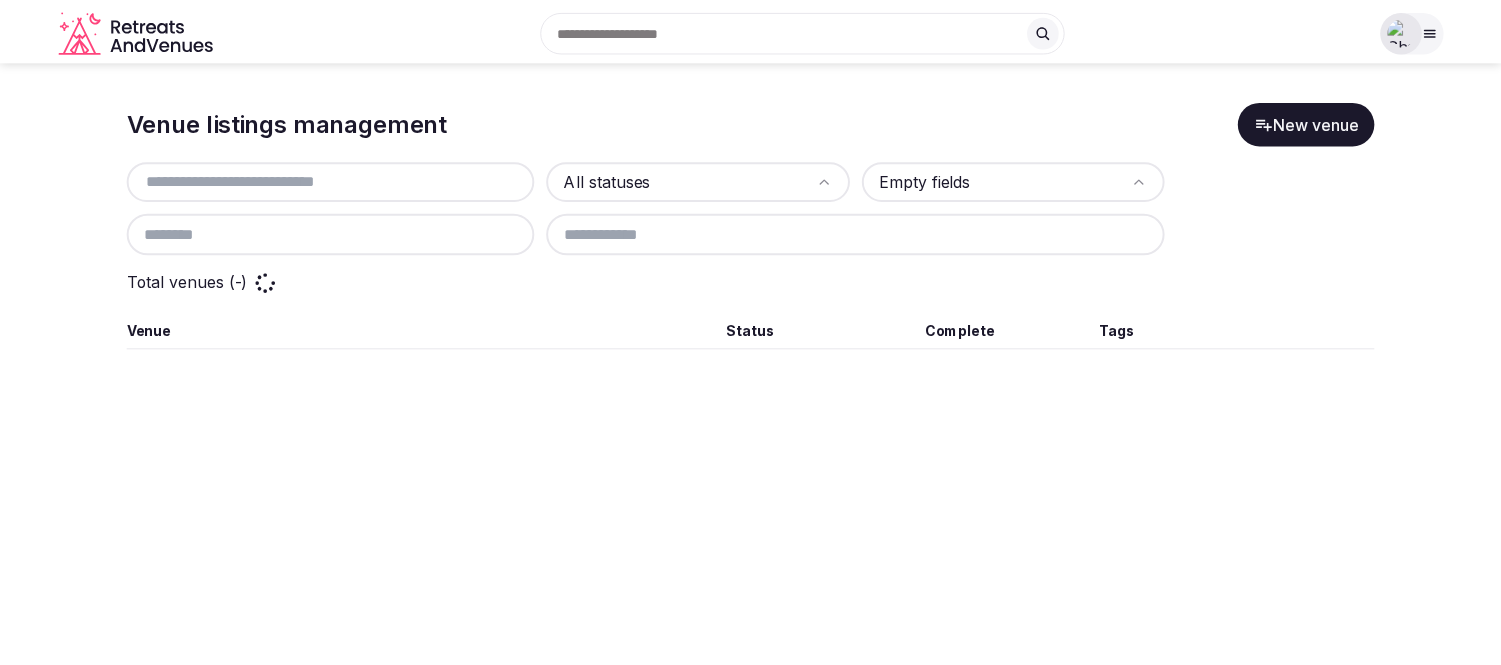scroll, scrollTop: 0, scrollLeft: 0, axis: both 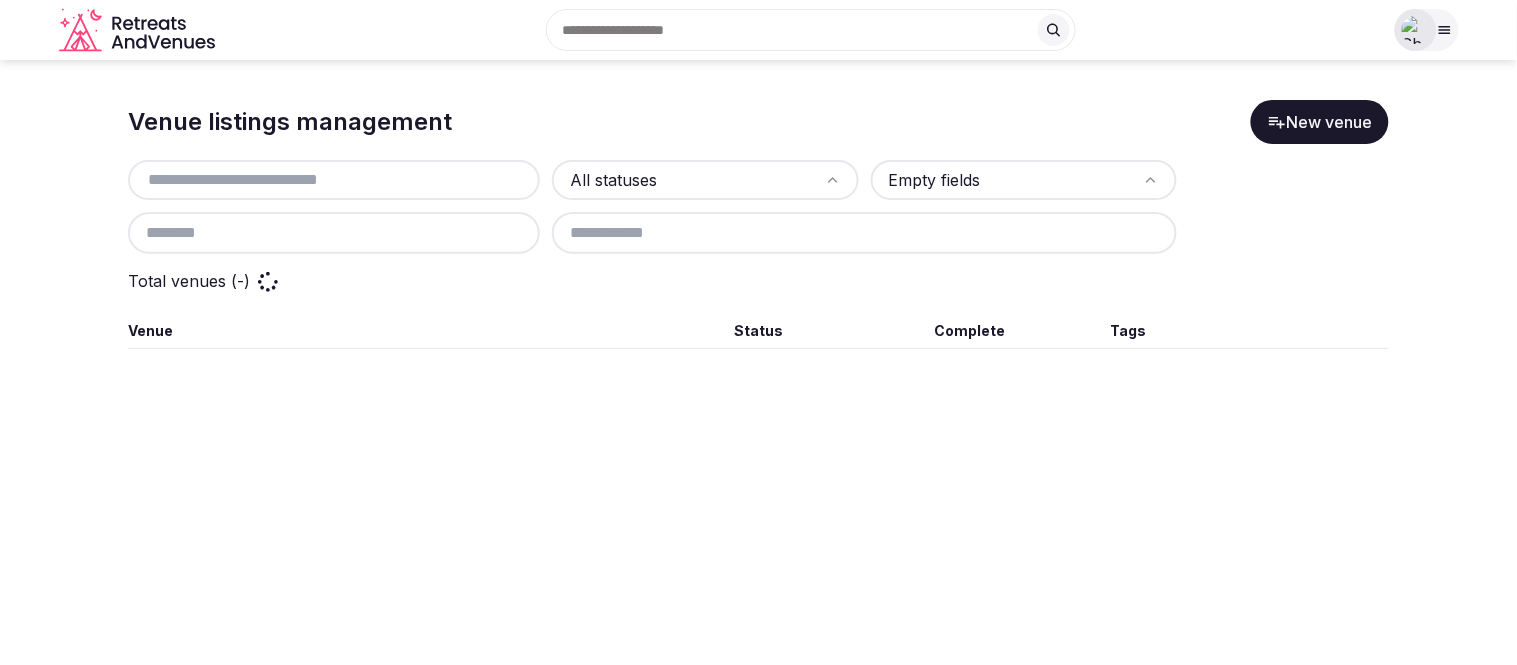 click at bounding box center [334, 180] 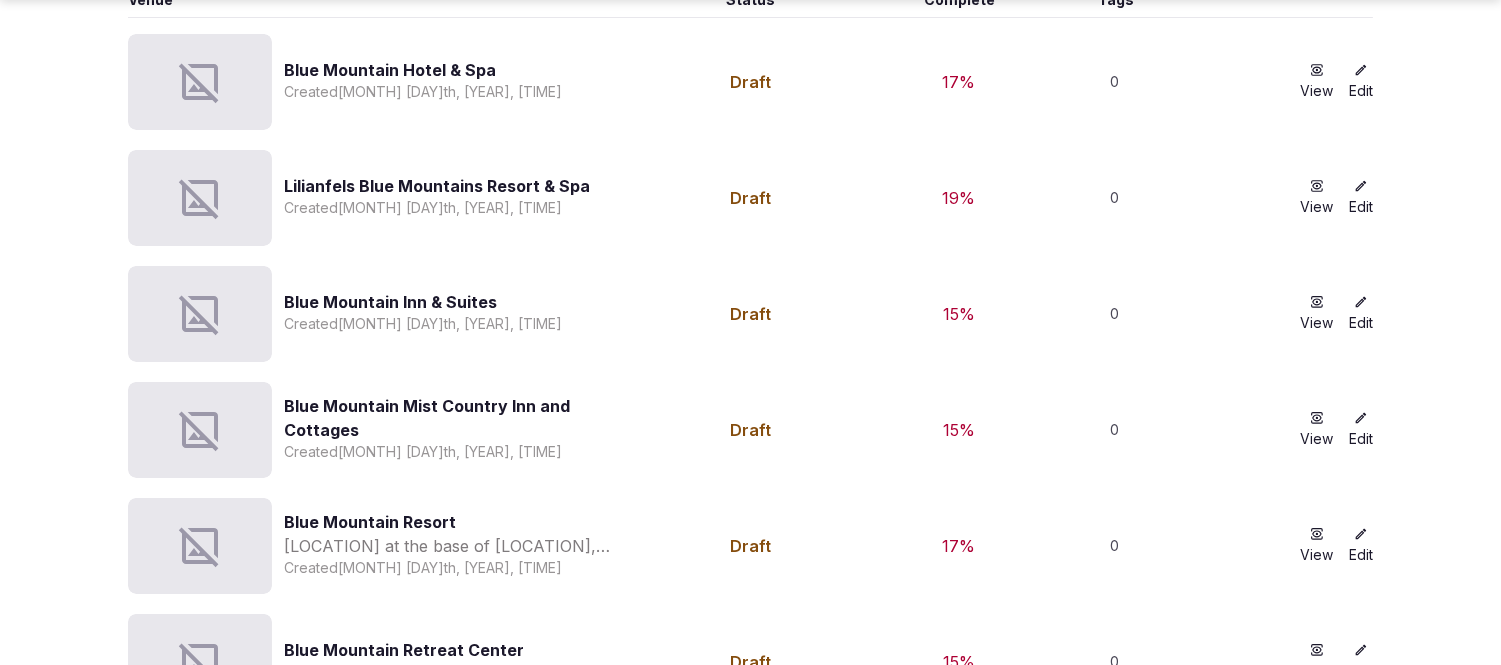 scroll, scrollTop: 333, scrollLeft: 0, axis: vertical 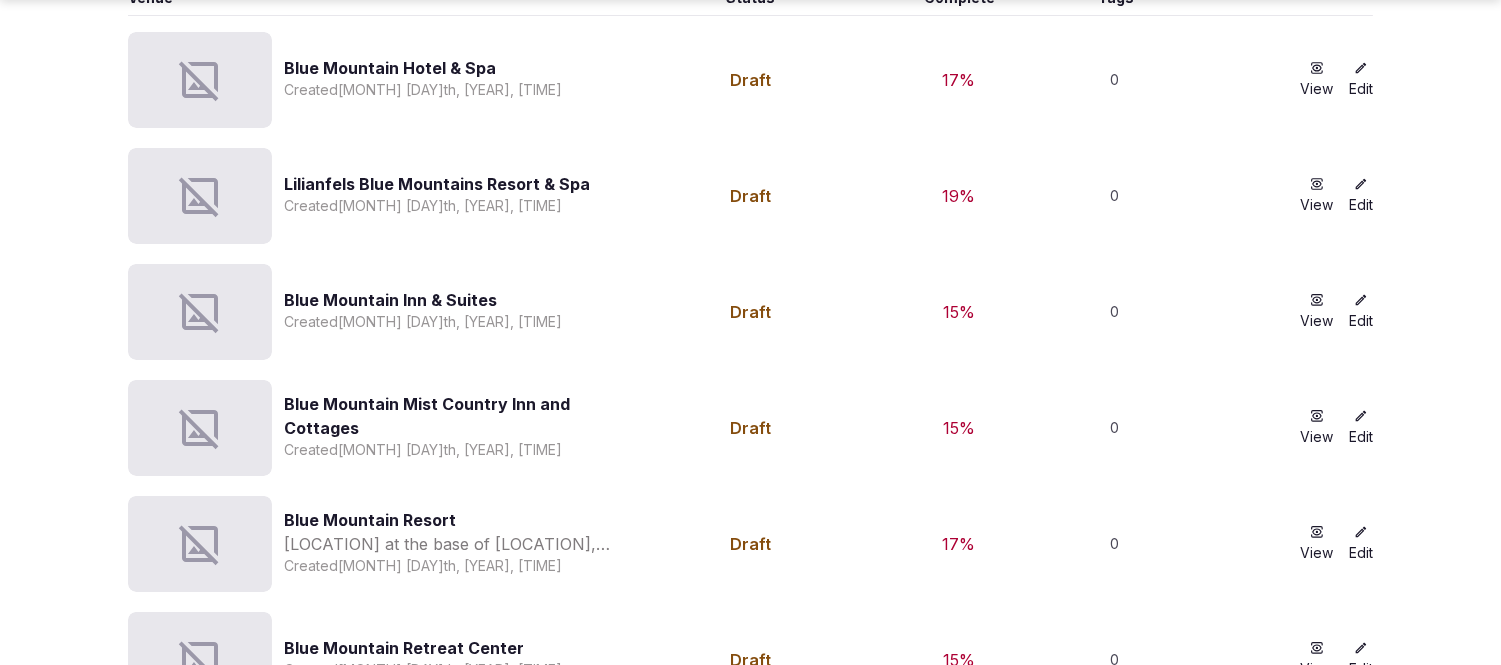 type on "**********" 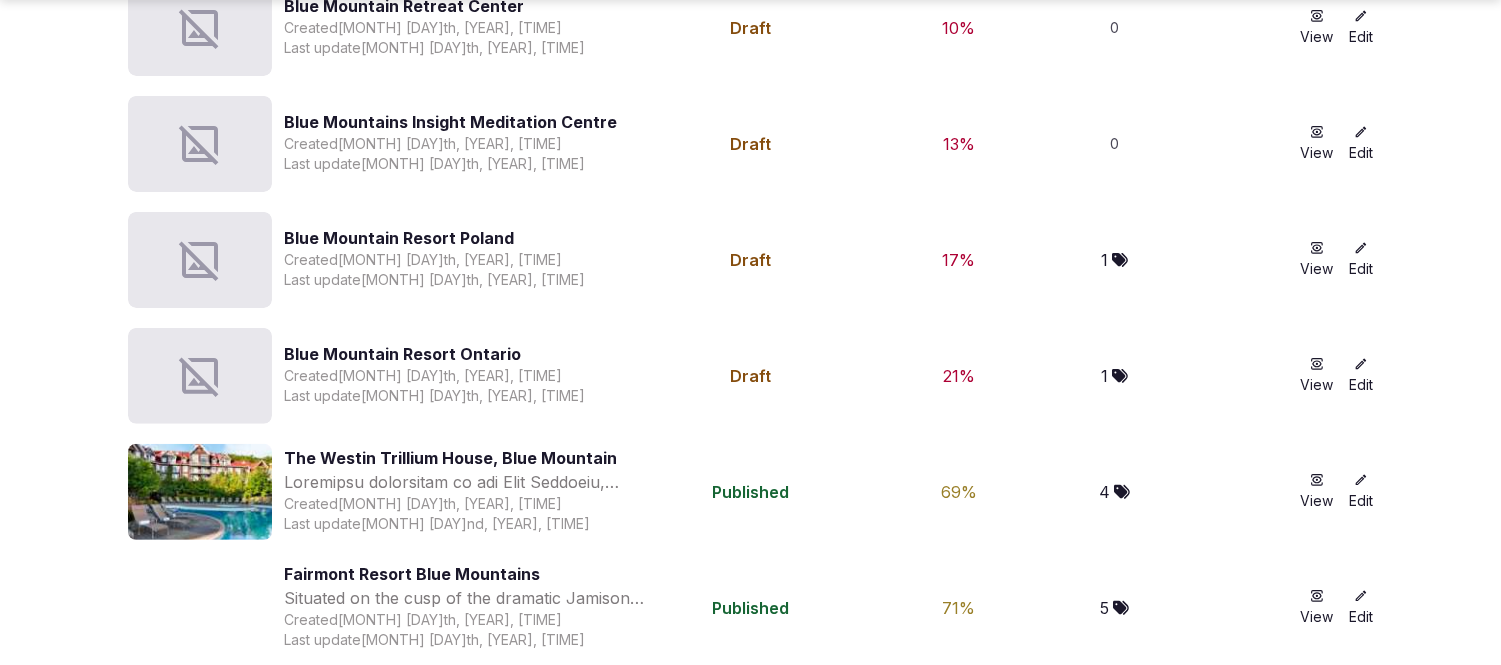 scroll, scrollTop: 1325, scrollLeft: 0, axis: vertical 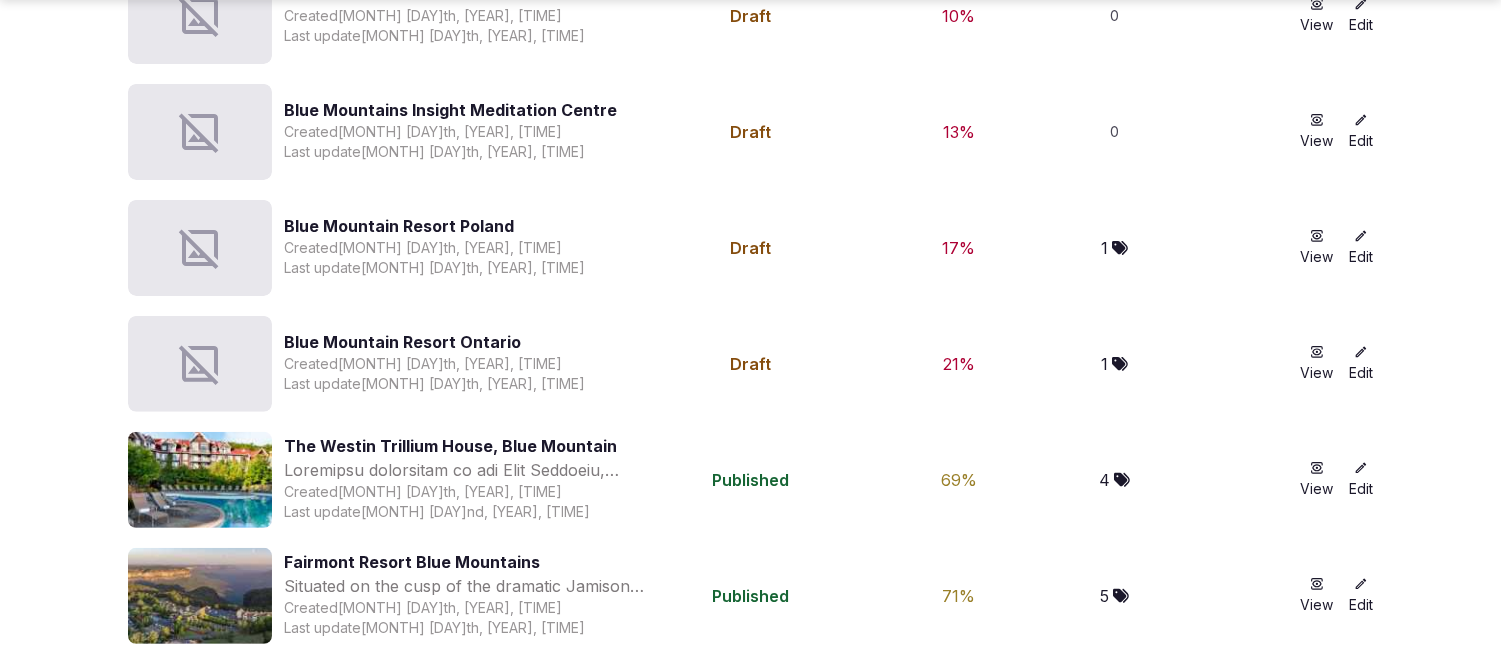 click on "The Westin Trillium House, Blue Mountain" at bounding box center [464, 446] 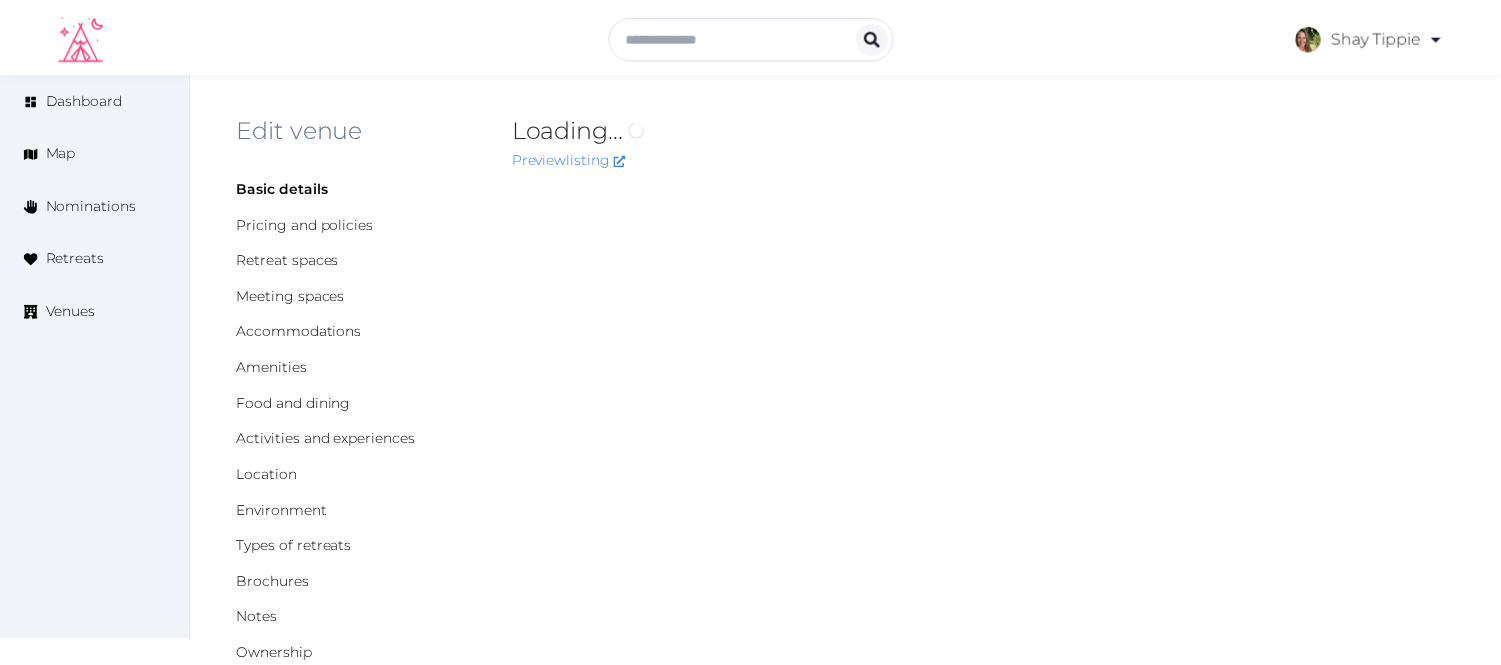 scroll, scrollTop: 0, scrollLeft: 0, axis: both 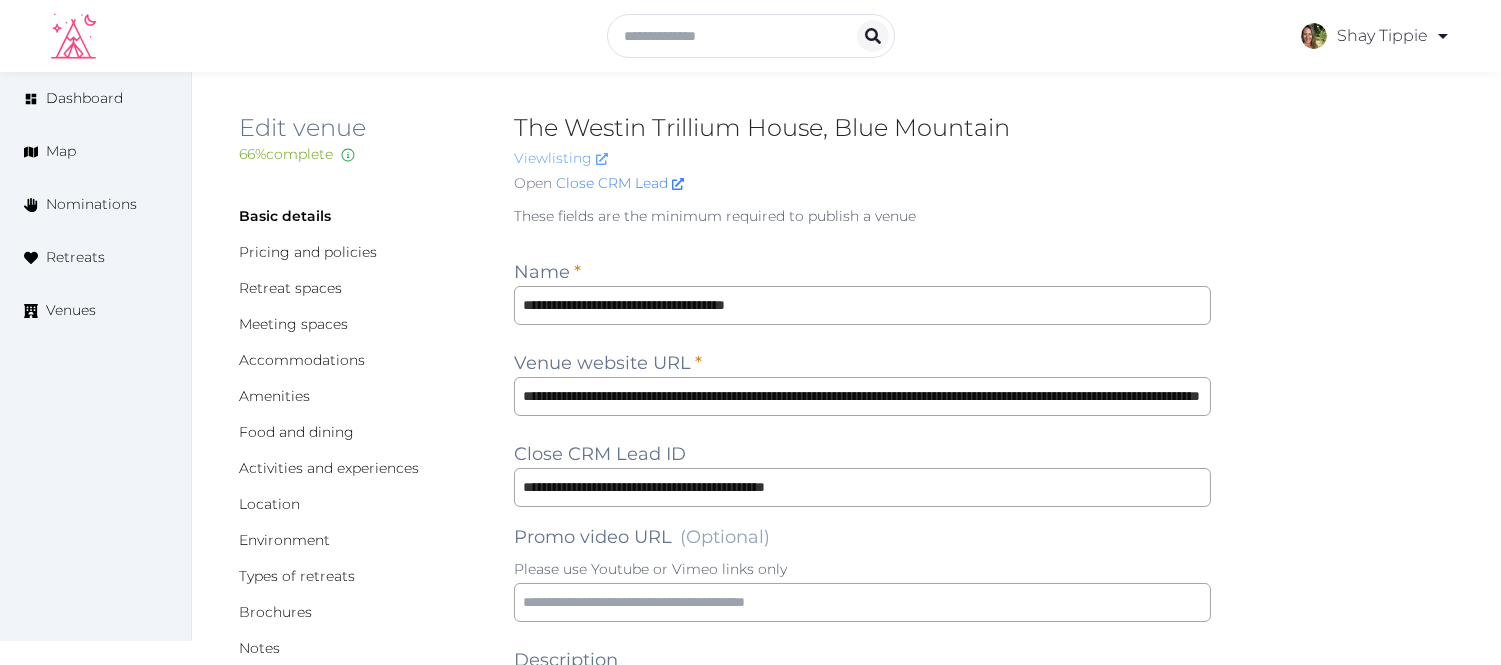 click on "View  listing" at bounding box center (561, 158) 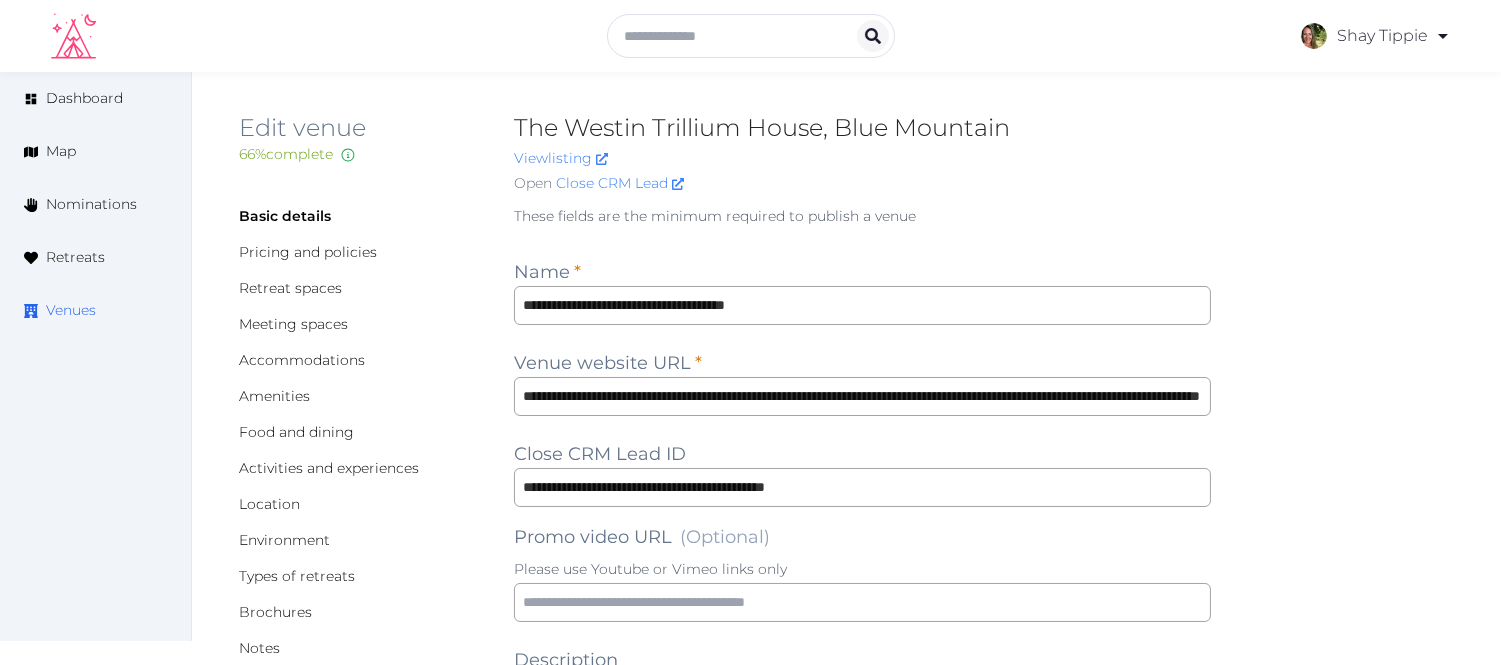 click on "Venues" at bounding box center [71, 310] 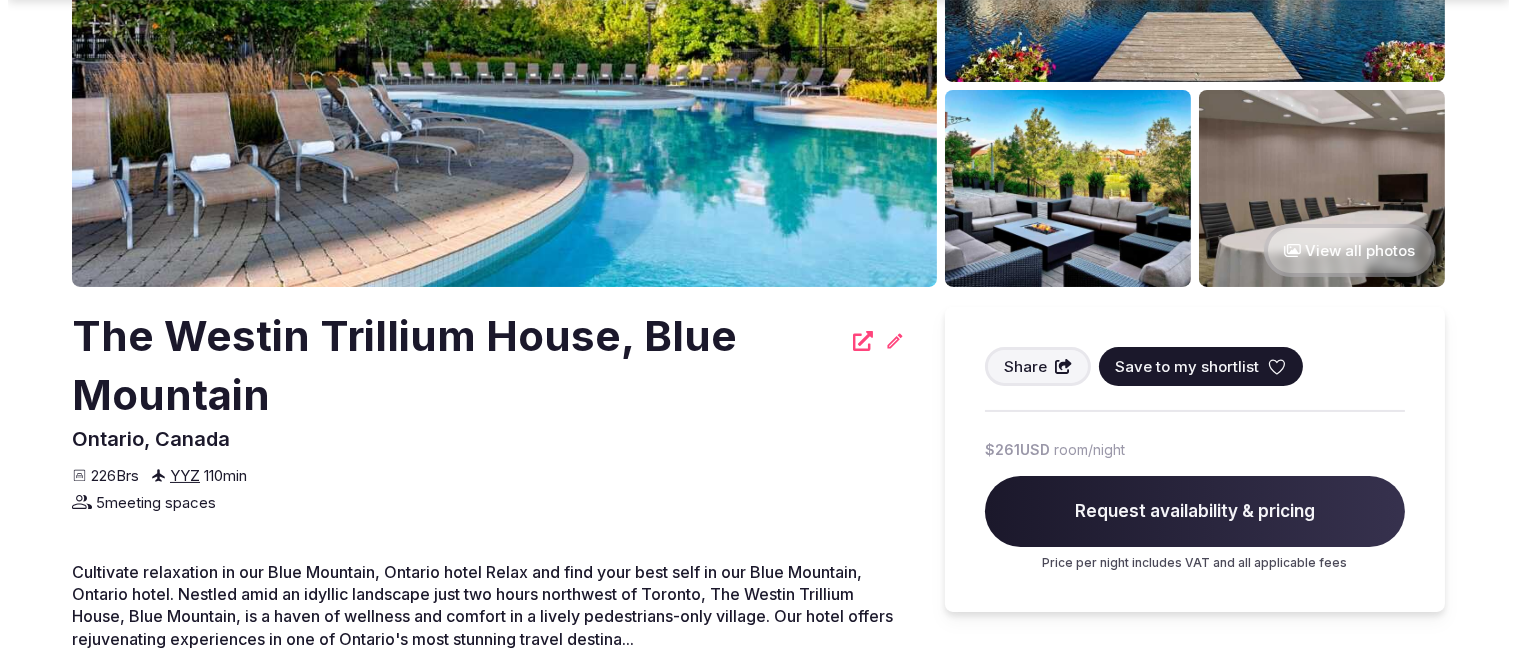 scroll, scrollTop: 333, scrollLeft: 0, axis: vertical 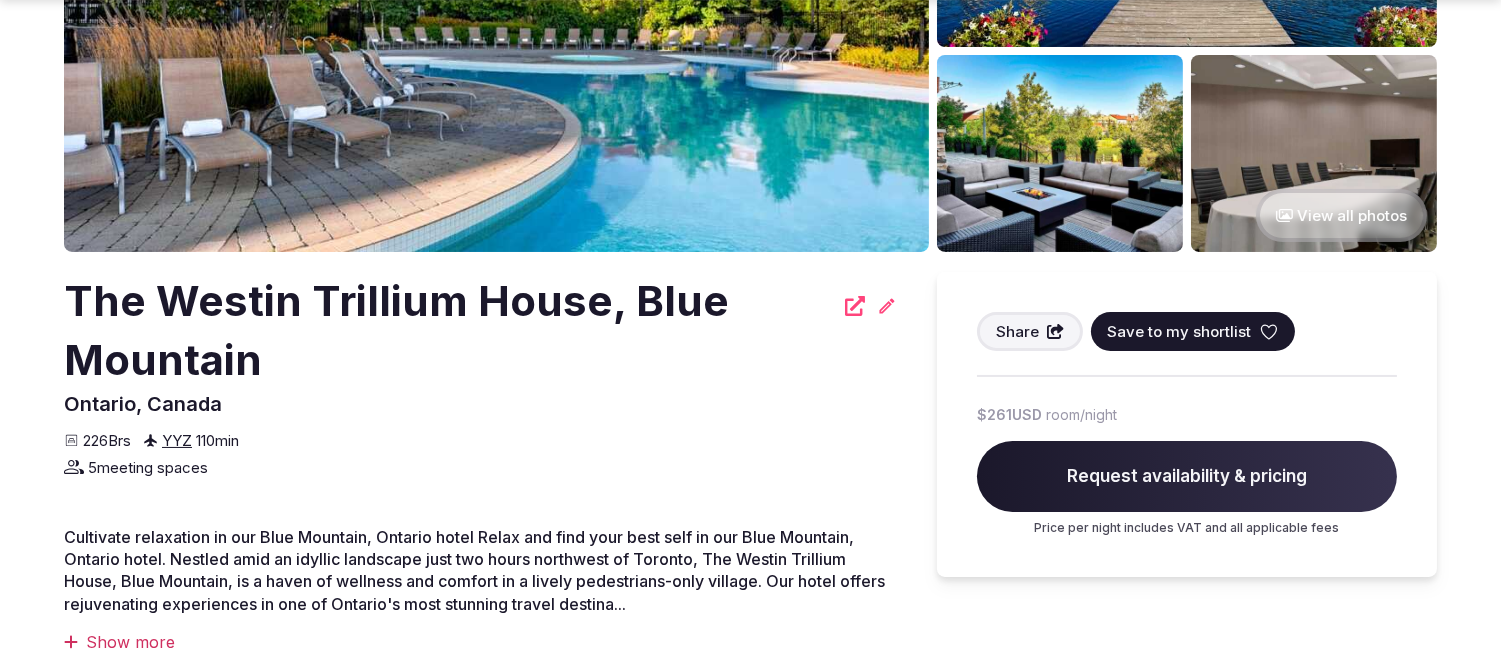 click on "Save to my shortlist" at bounding box center (1179, 331) 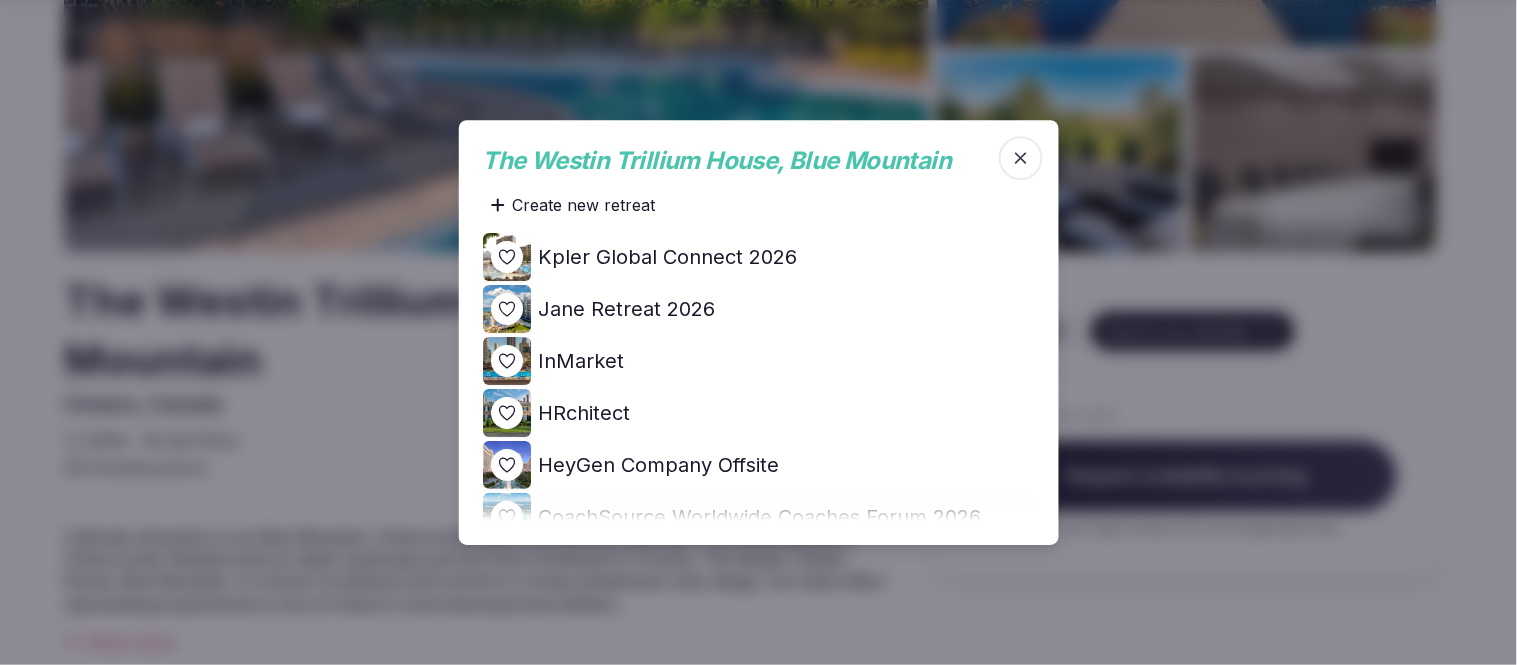 click 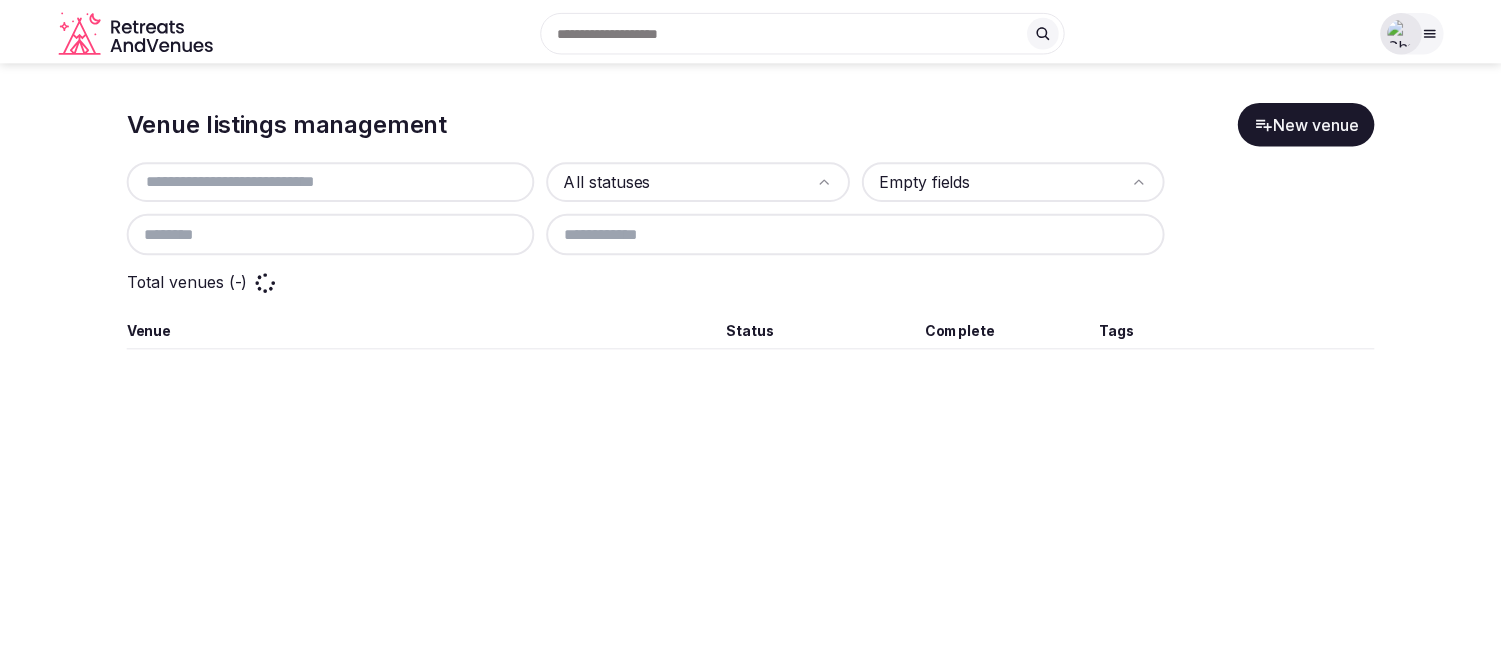 scroll, scrollTop: 0, scrollLeft: 0, axis: both 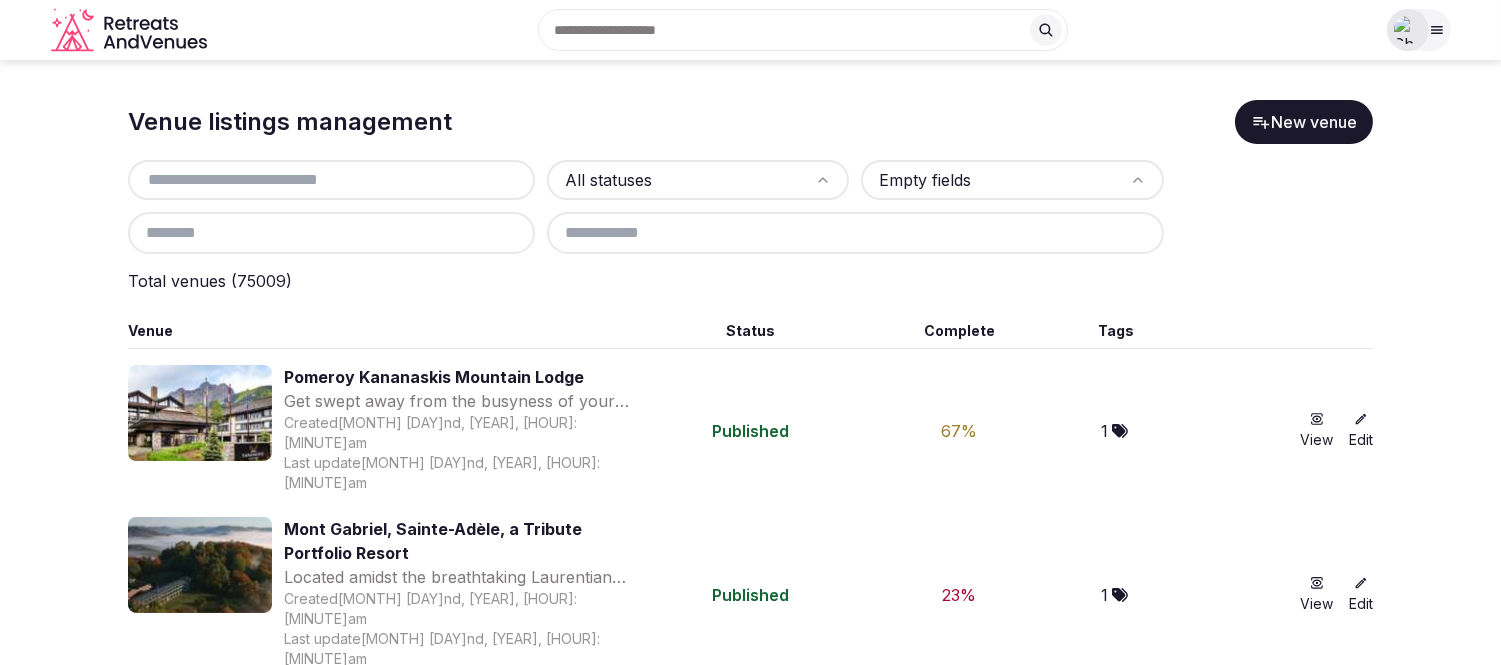 click at bounding box center [331, 180] 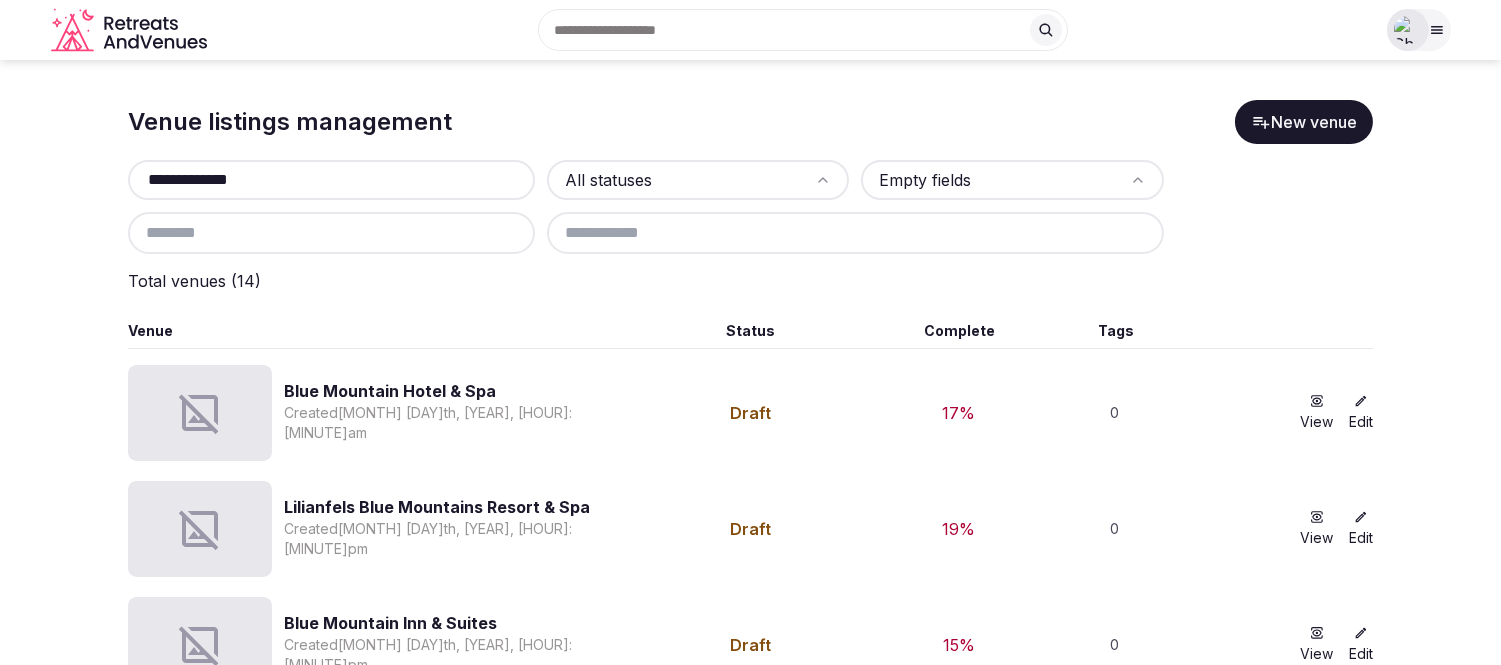 type on "**********" 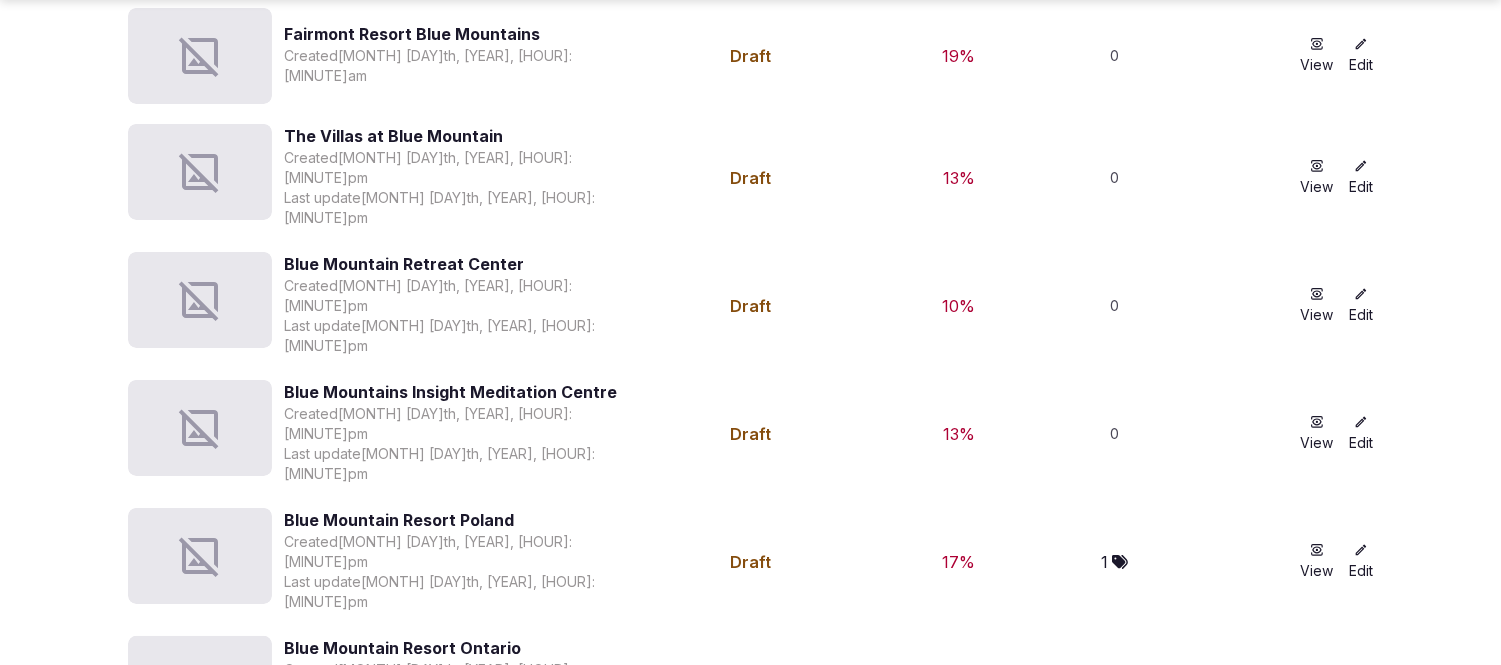 scroll, scrollTop: 1325, scrollLeft: 0, axis: vertical 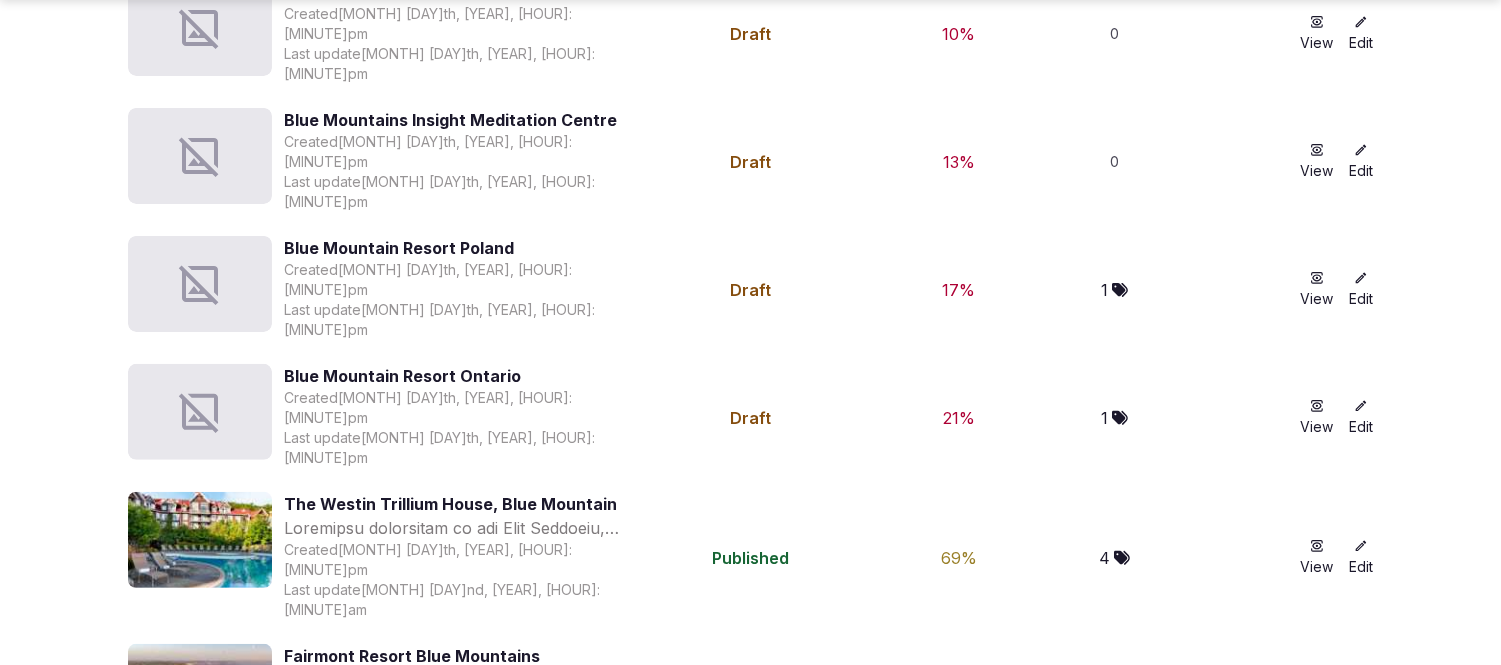 click on "Fairmont Resort Blue Mountains" at bounding box center (464, 656) 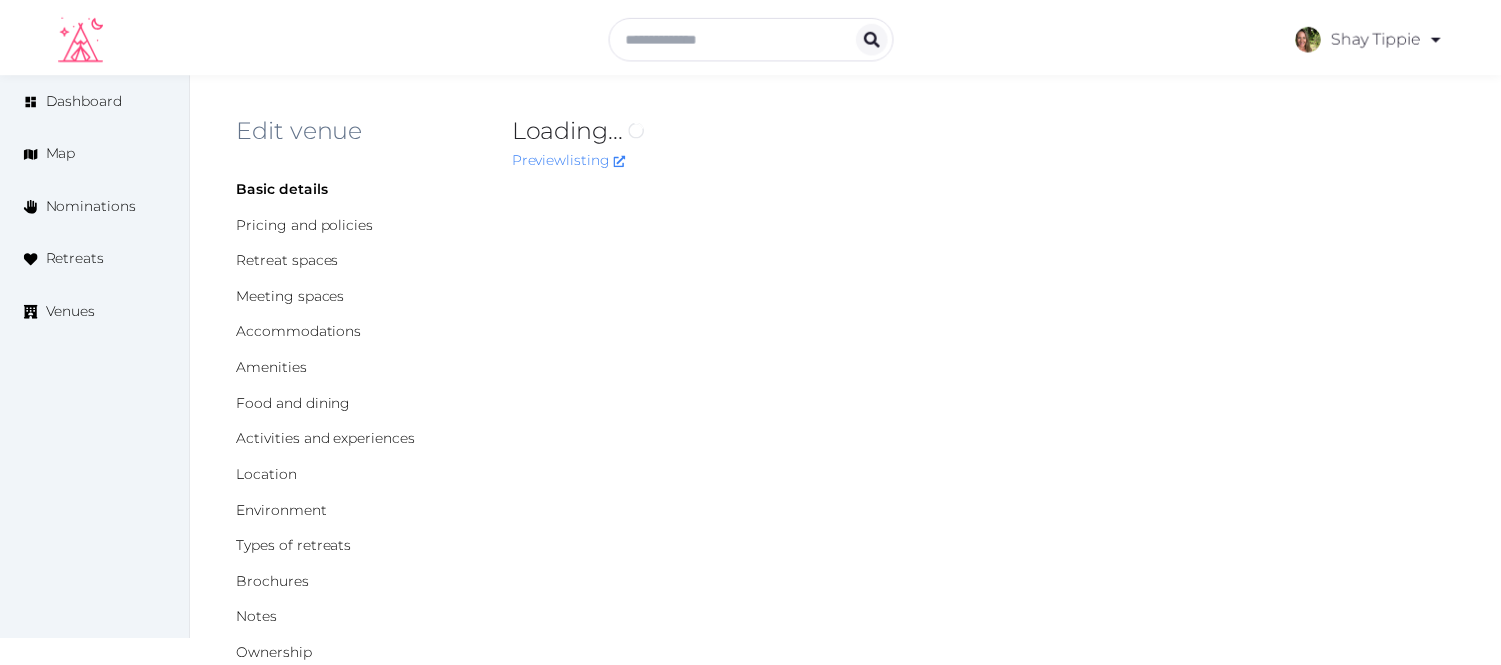 scroll, scrollTop: 0, scrollLeft: 0, axis: both 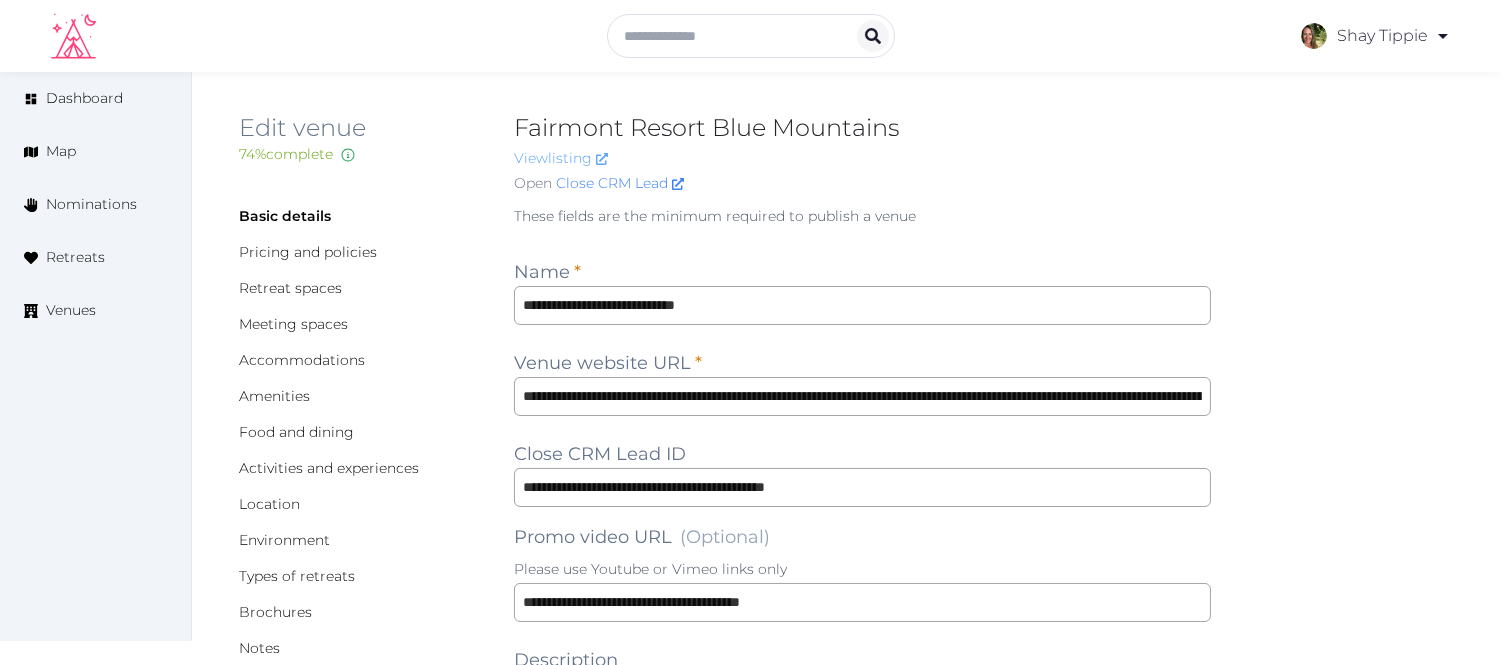 click on "View  listing" 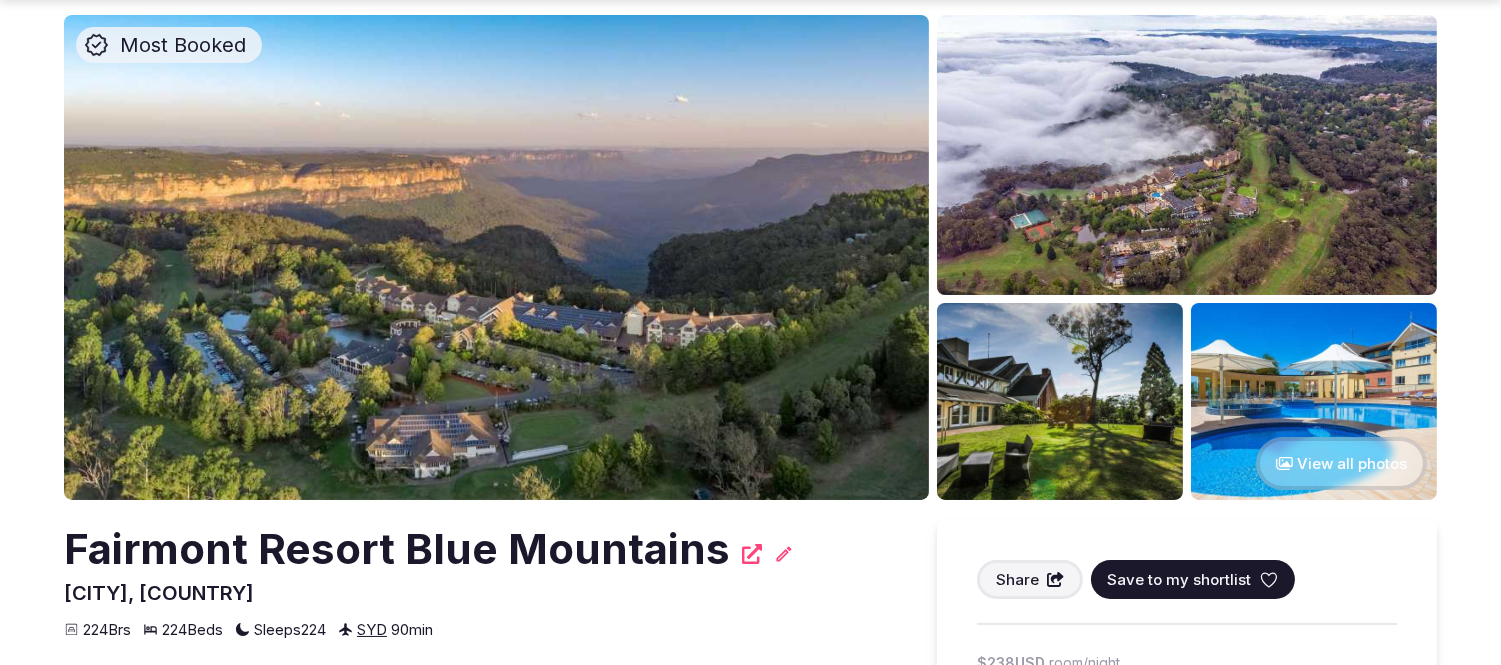 scroll, scrollTop: 111, scrollLeft: 0, axis: vertical 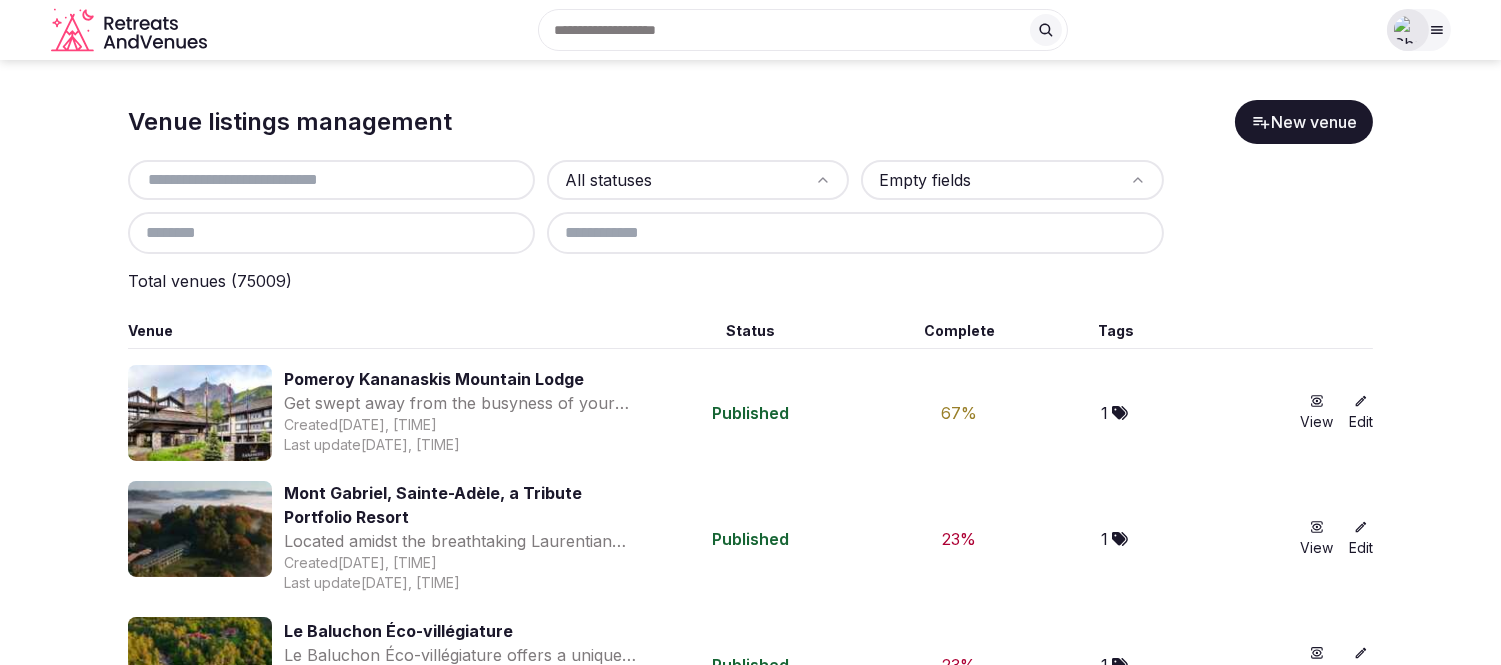 click at bounding box center [331, 180] 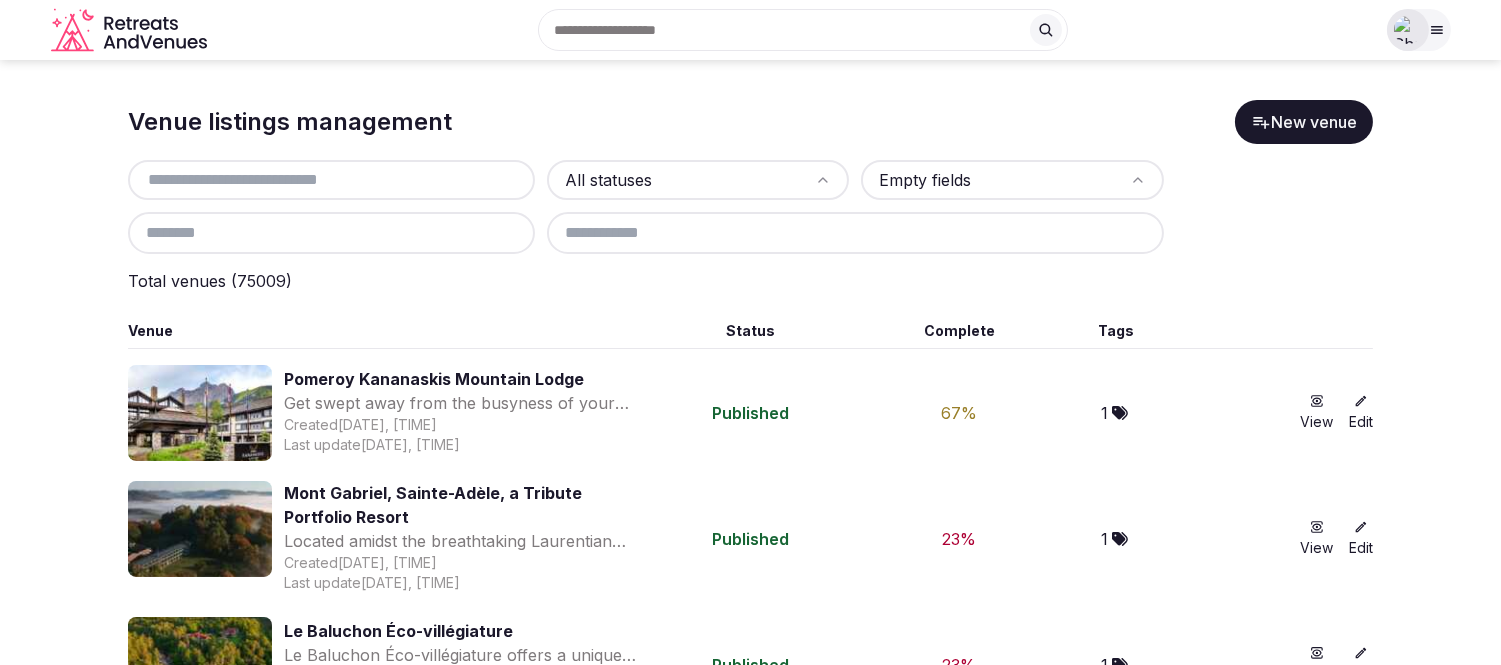 paste on "**********" 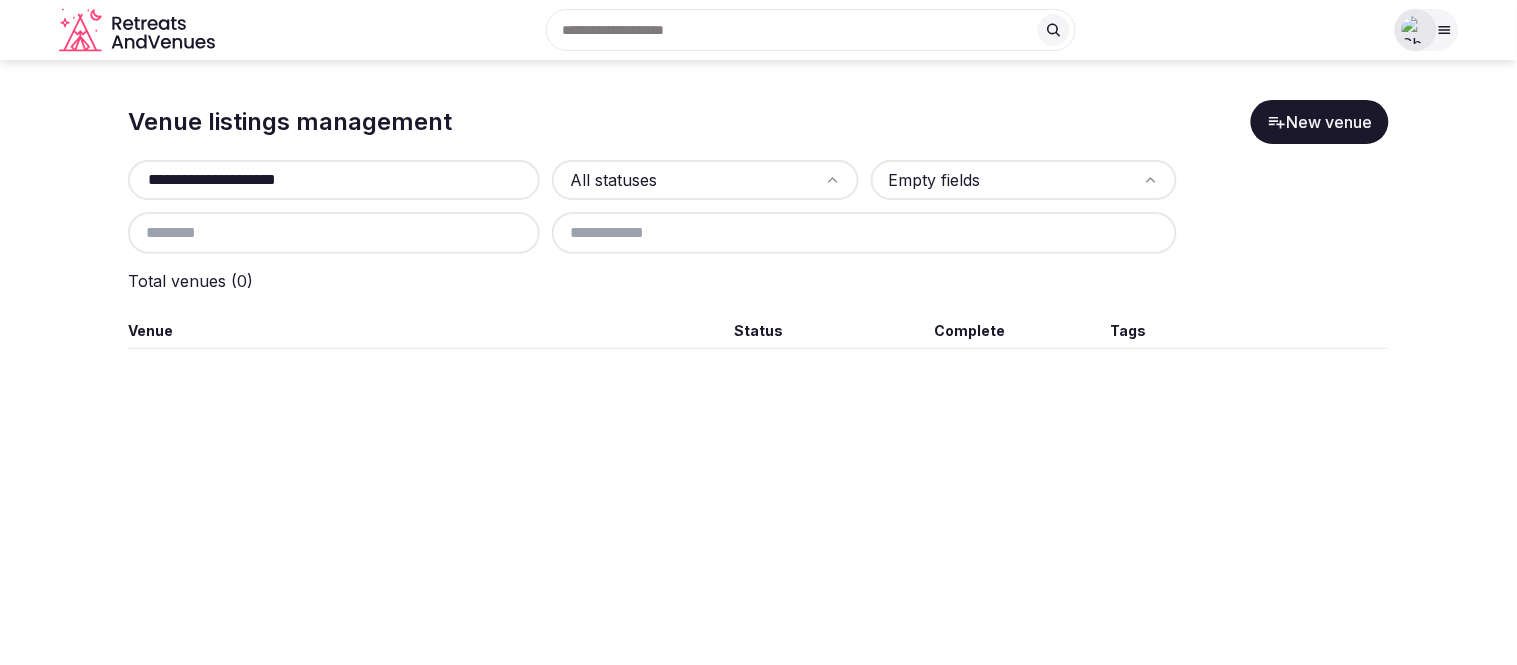 click on "**********" at bounding box center (334, 180) 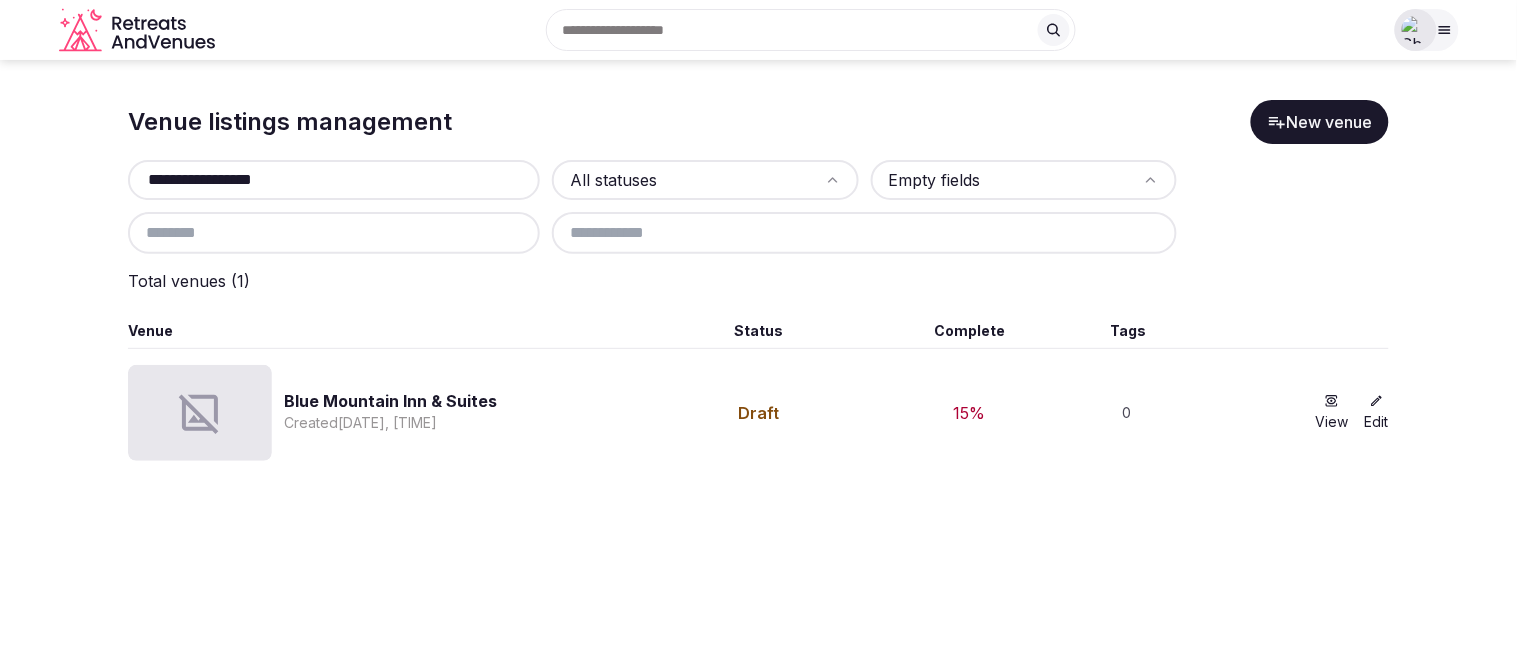 type on "**********" 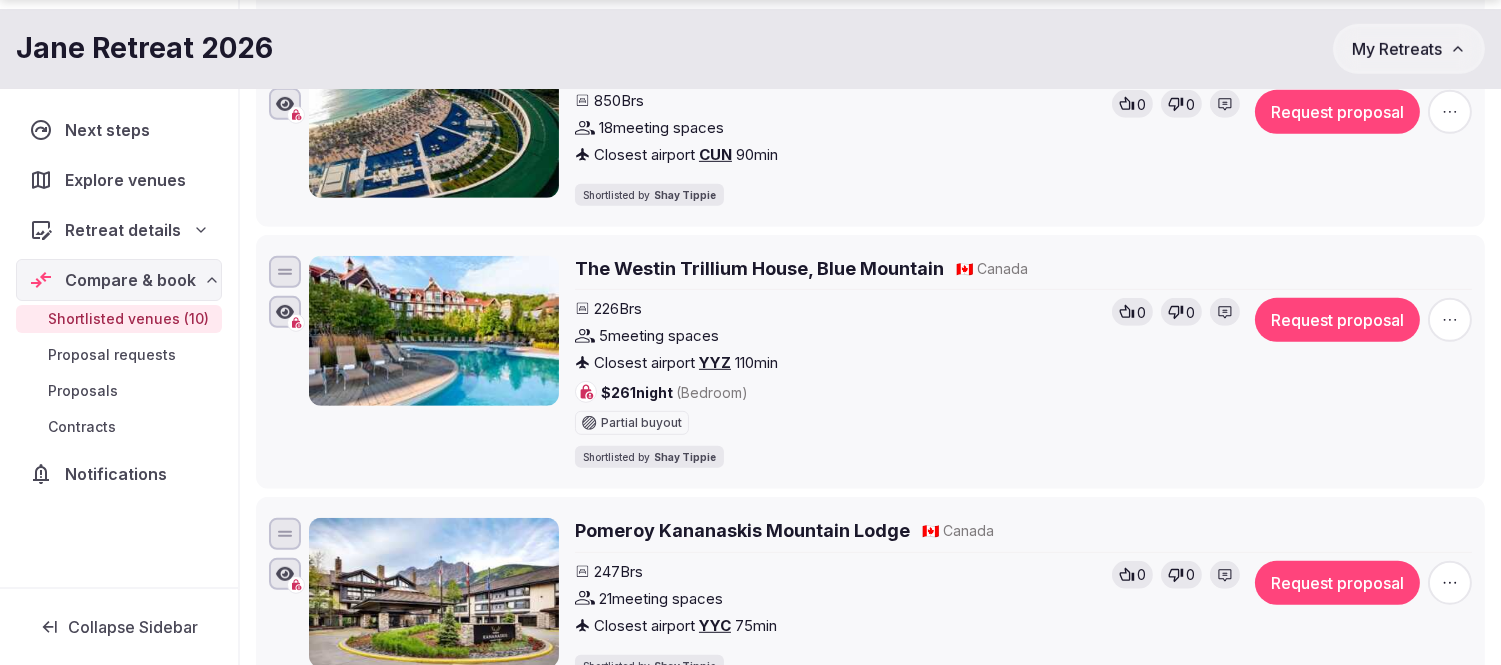 scroll, scrollTop: 2051, scrollLeft: 0, axis: vertical 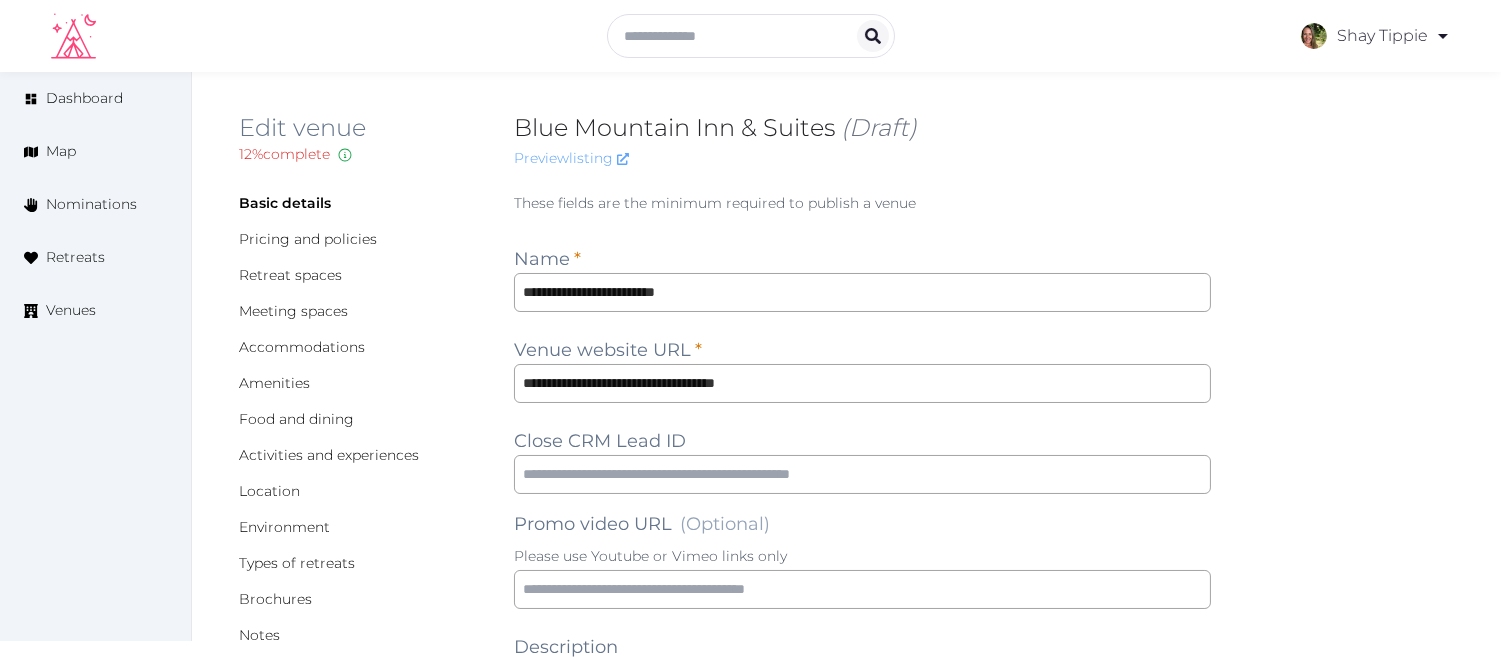 click on "Preview  listing" at bounding box center (571, 158) 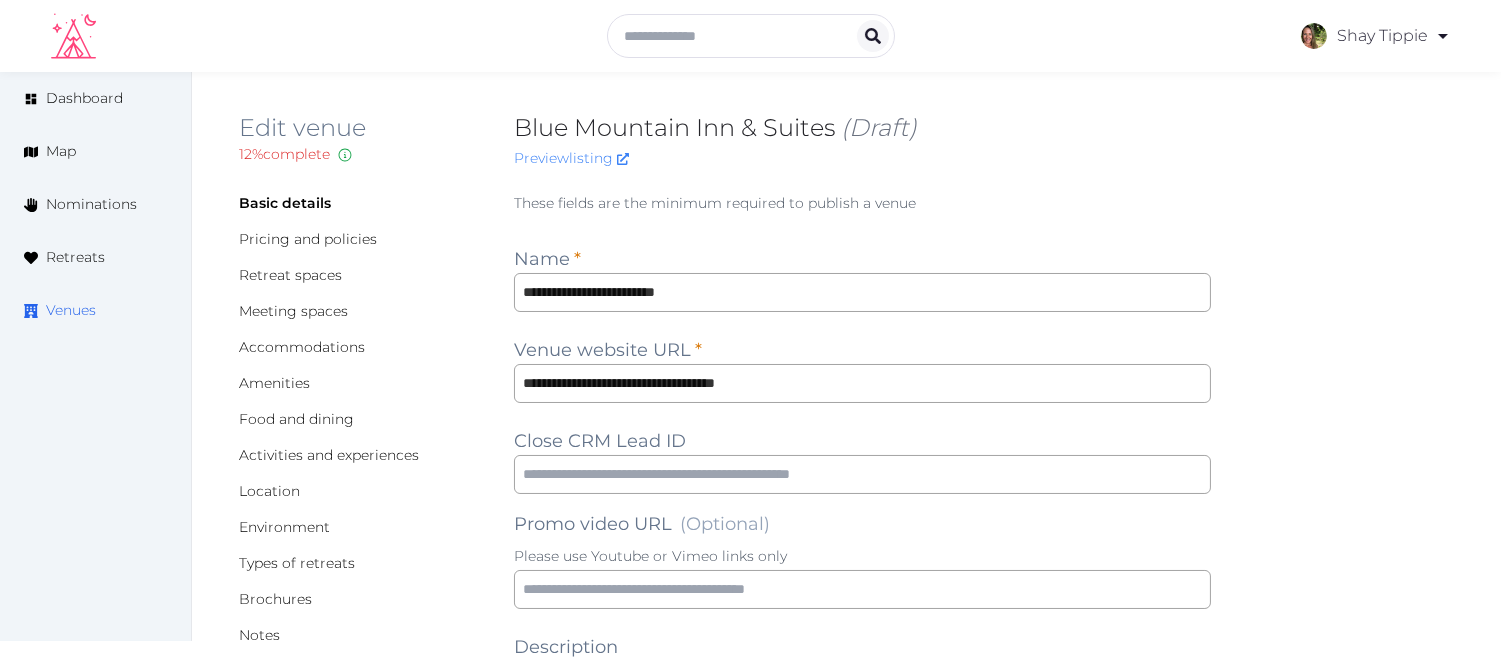 click on "Venues" at bounding box center (71, 310) 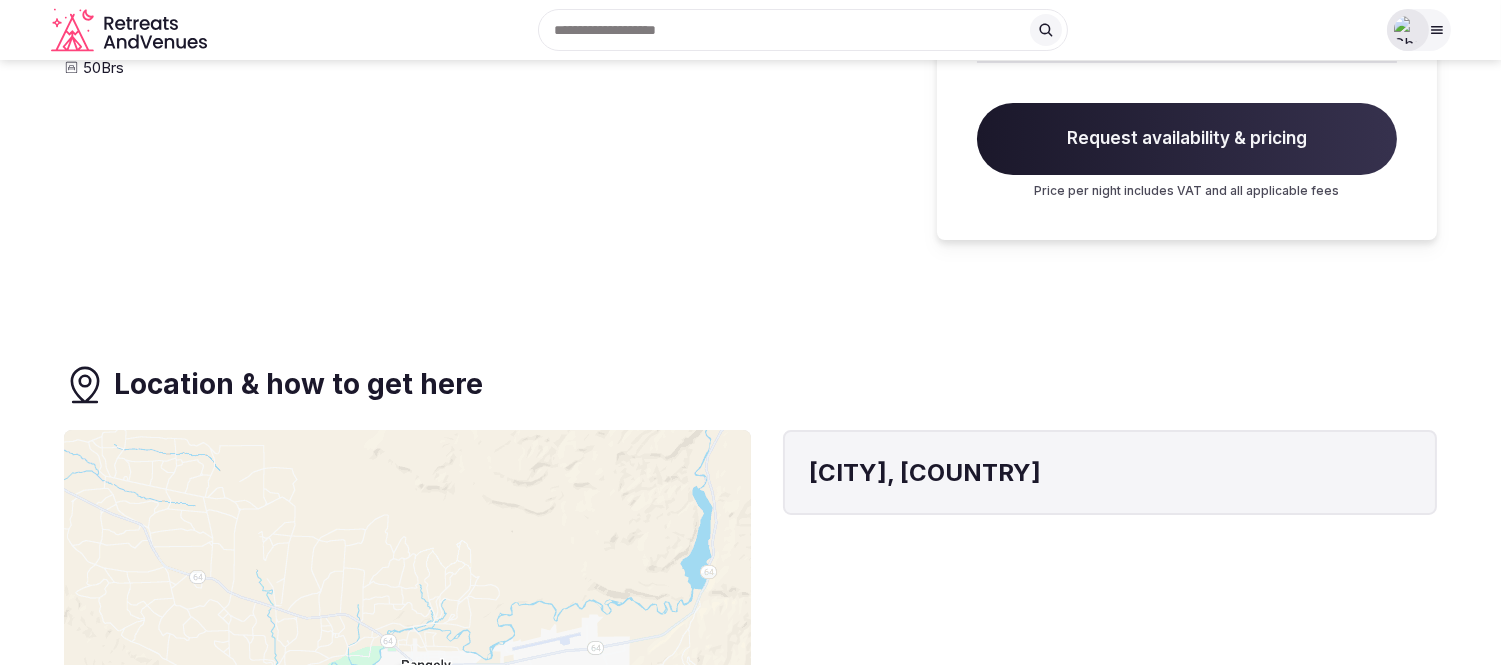 scroll, scrollTop: 0, scrollLeft: 0, axis: both 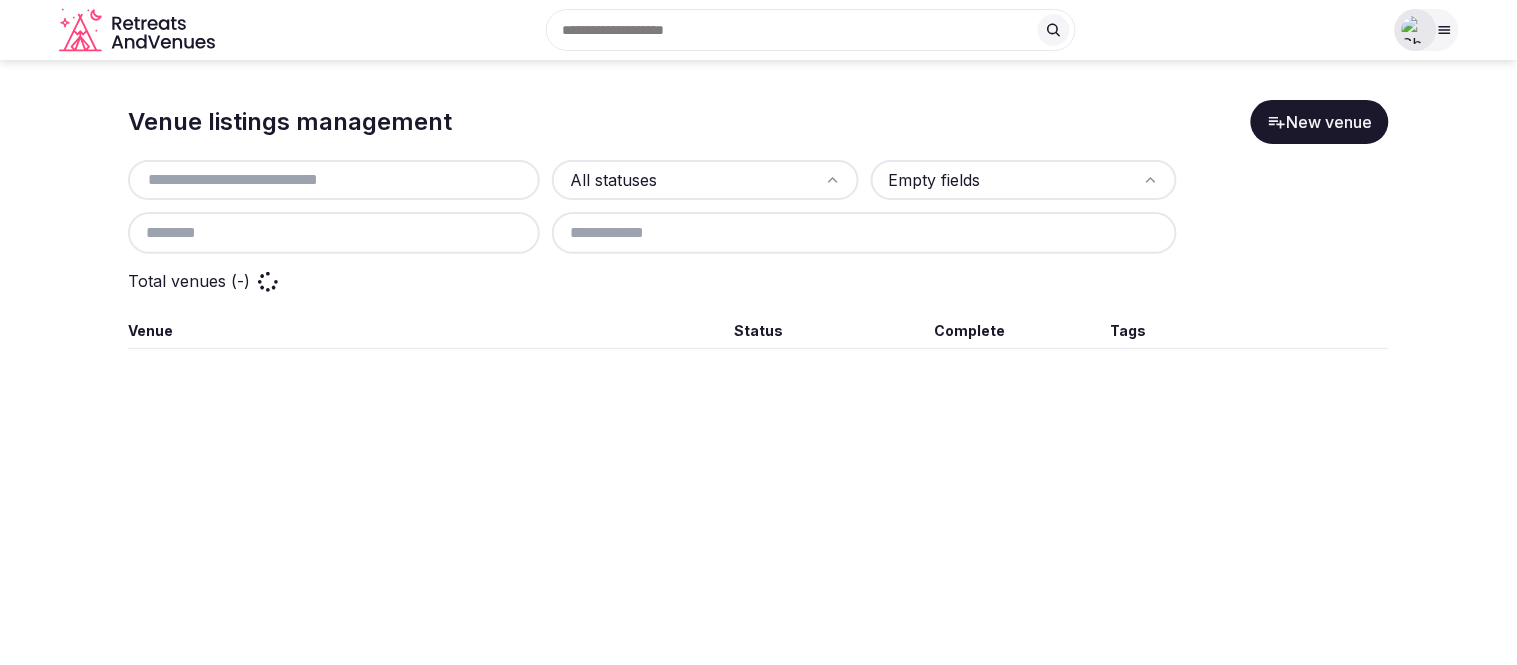 click at bounding box center [334, 180] 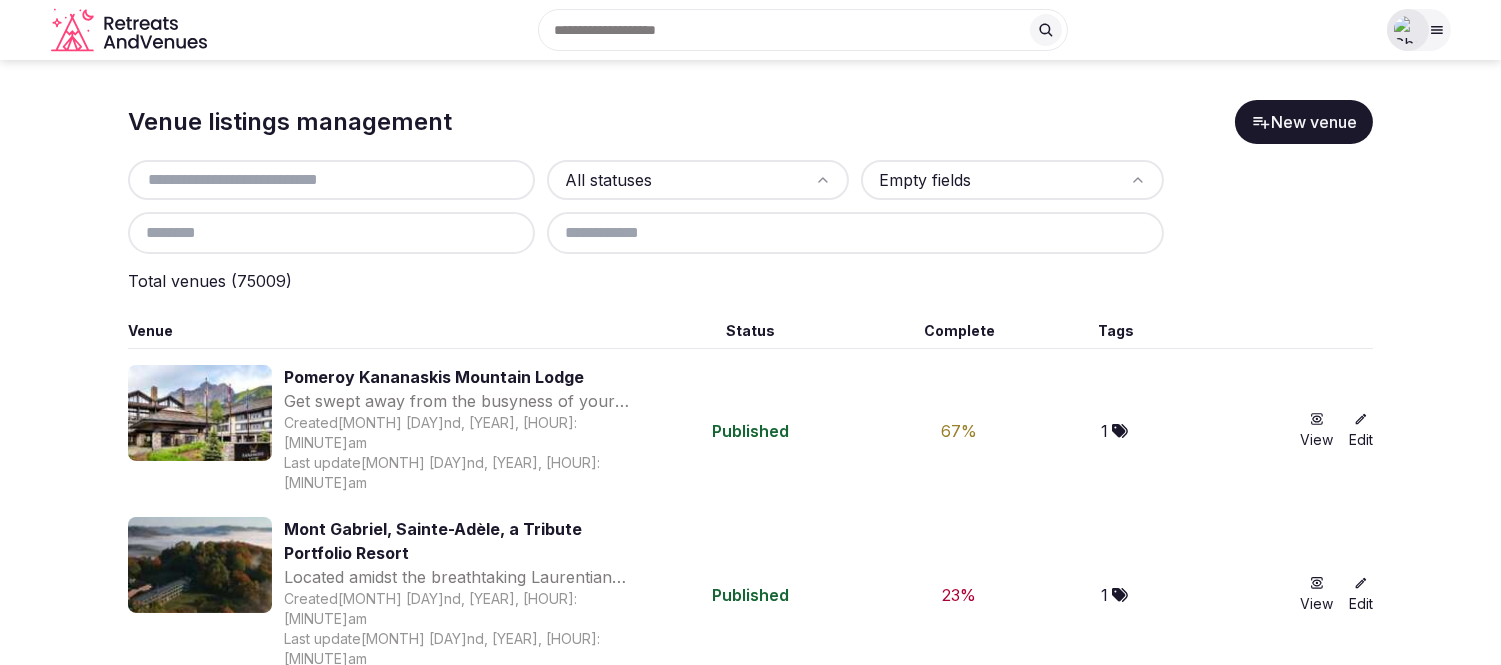 paste on "**********" 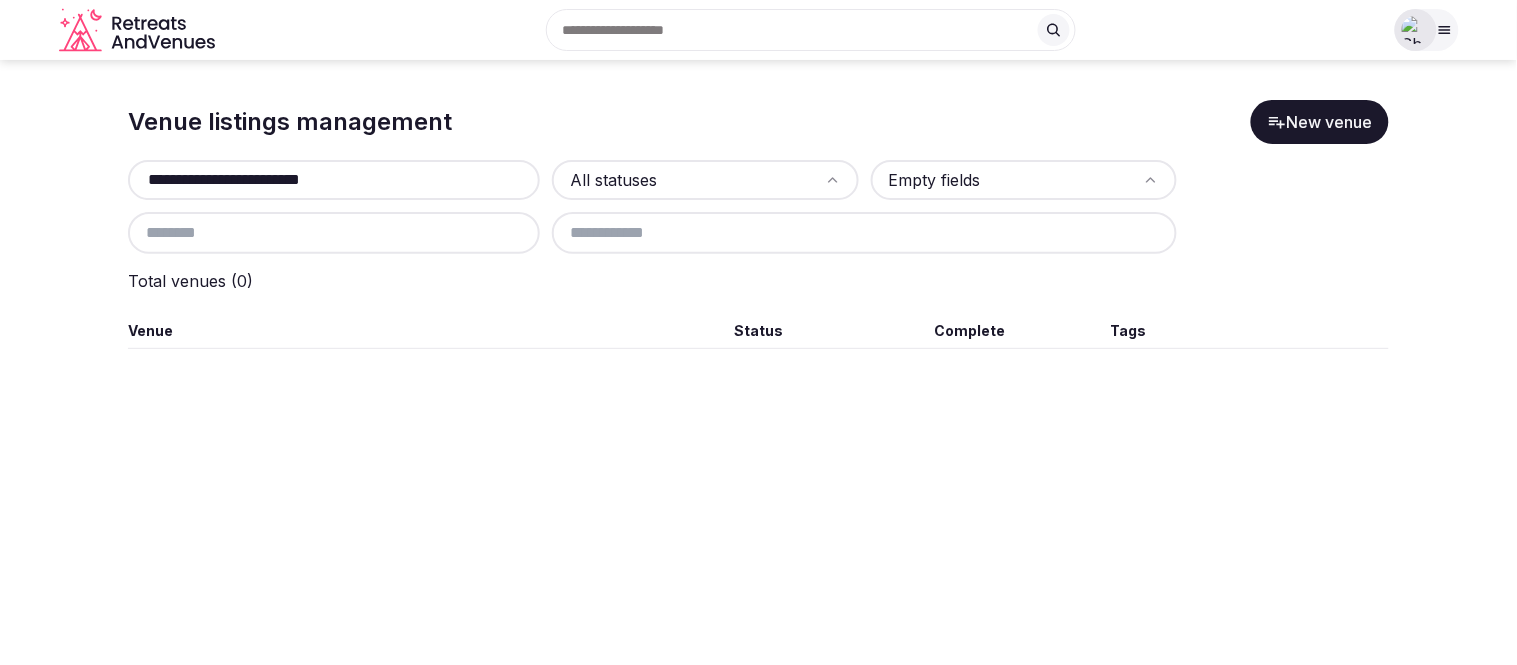 drag, startPoint x: 361, startPoint y: 170, endPoint x: 50, endPoint y: 205, distance: 312.96326 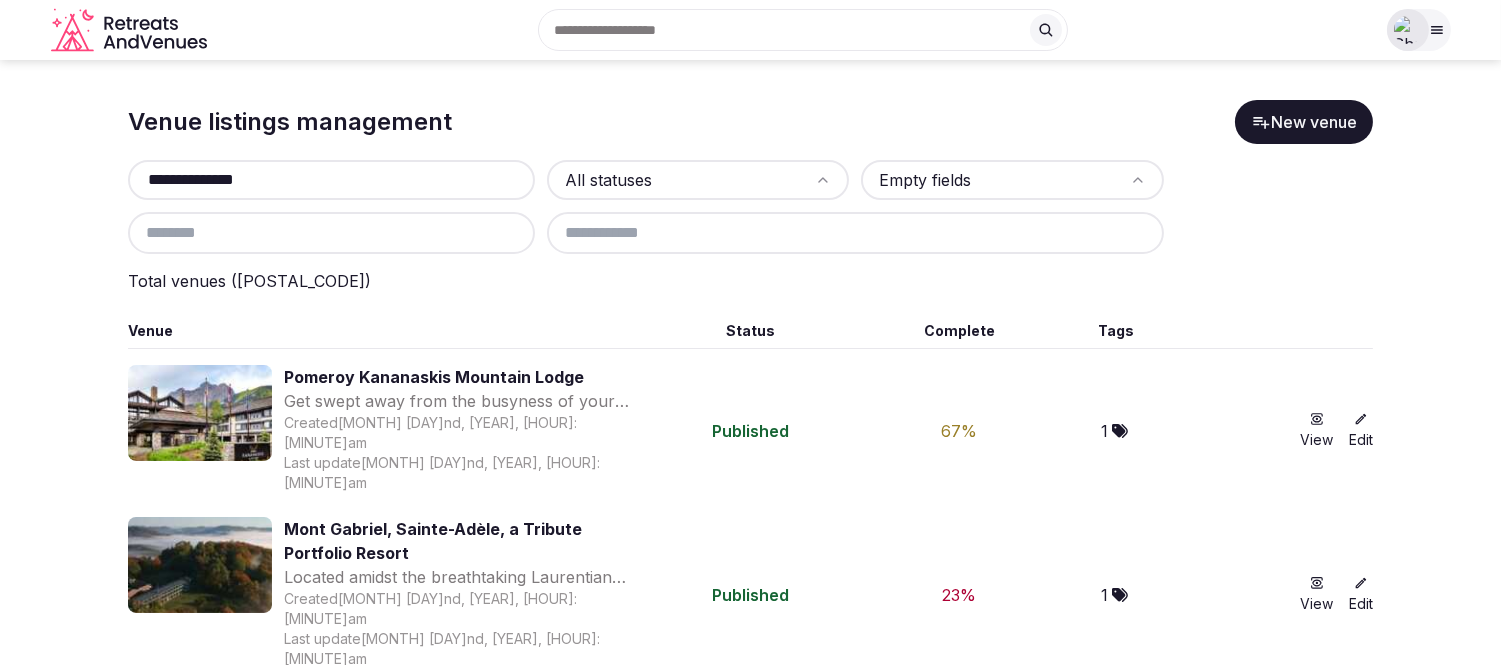 paste on "**********" 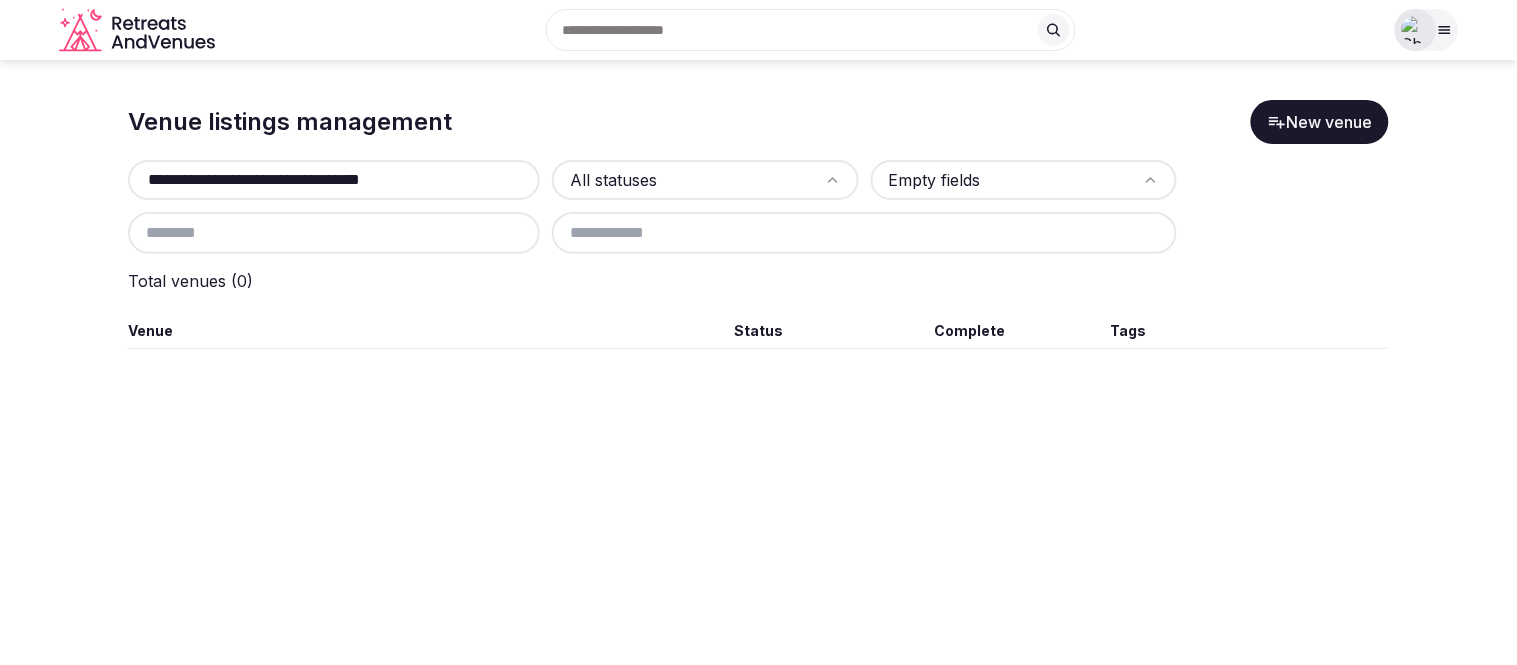 drag, startPoint x: 442, startPoint y: 178, endPoint x: -7, endPoint y: 186, distance: 449.07126 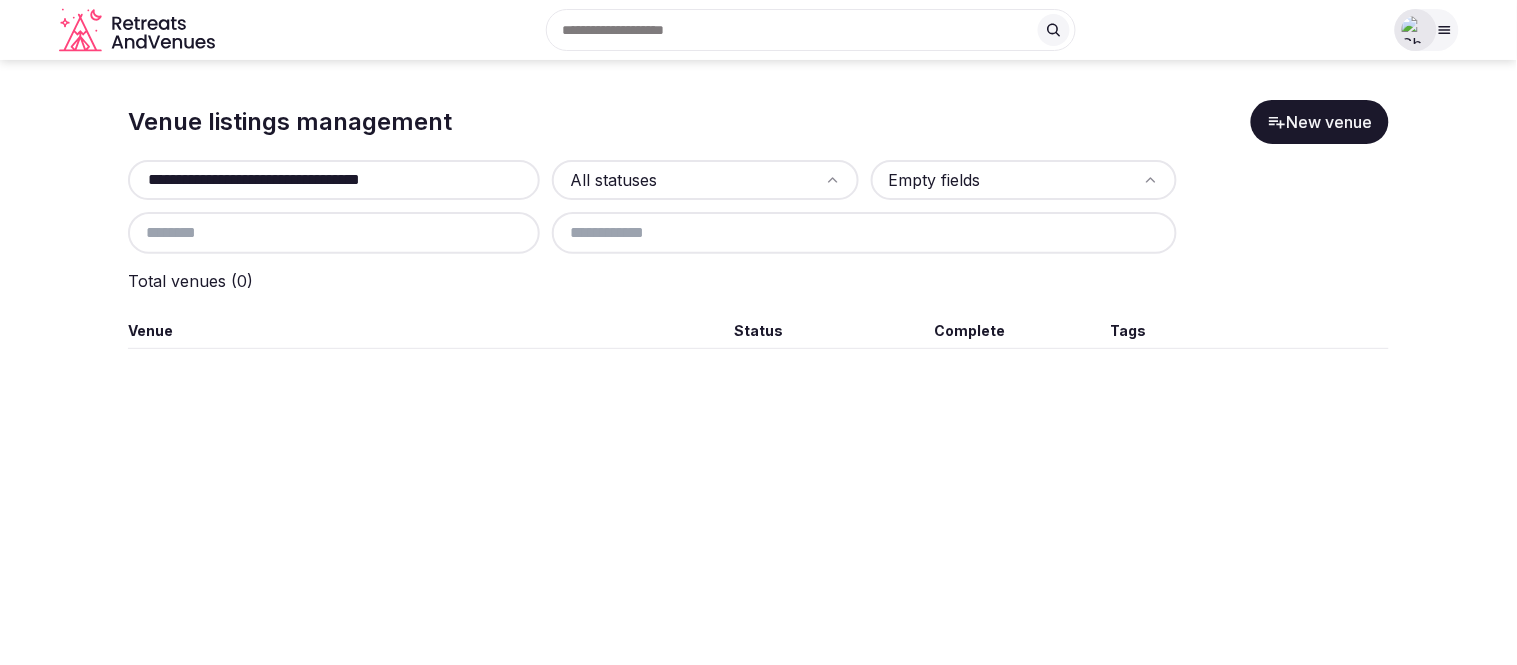 paste on "******" 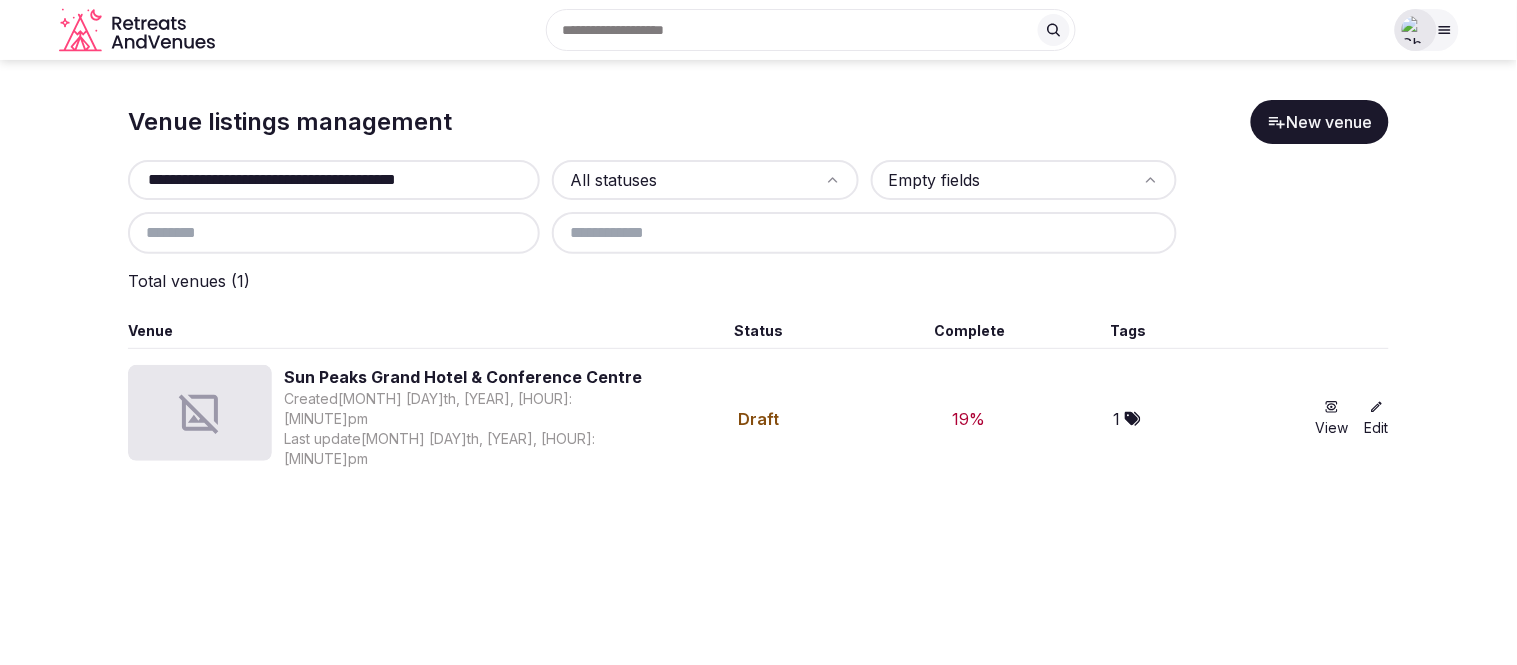 type on "**********" 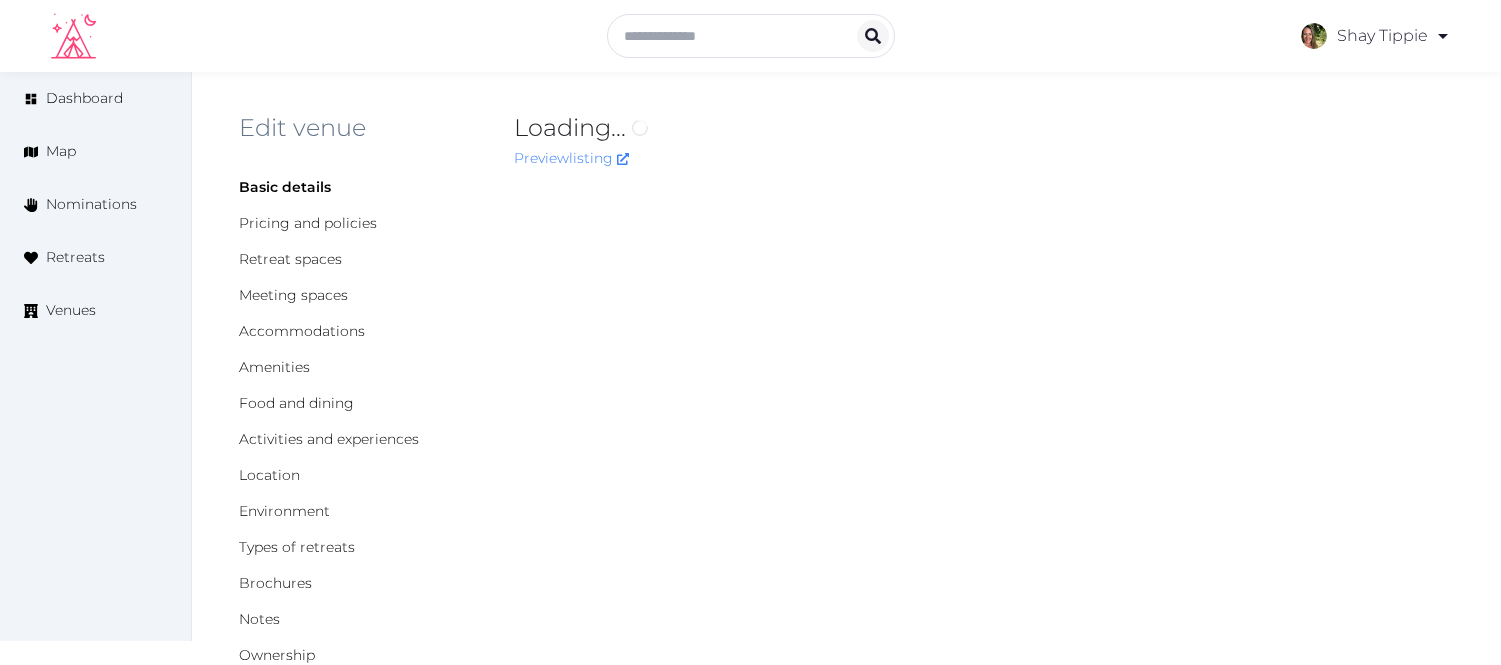scroll, scrollTop: 0, scrollLeft: 0, axis: both 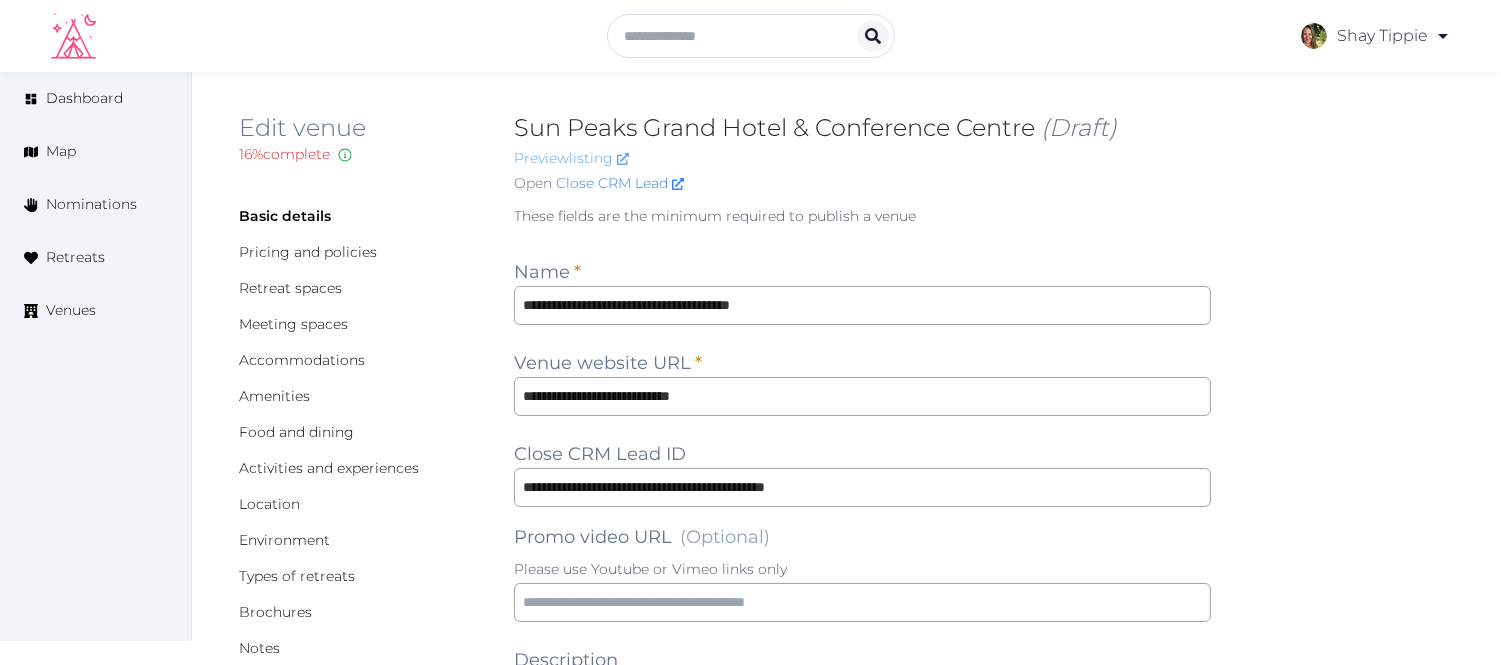 click on "Preview  listing" at bounding box center (571, 158) 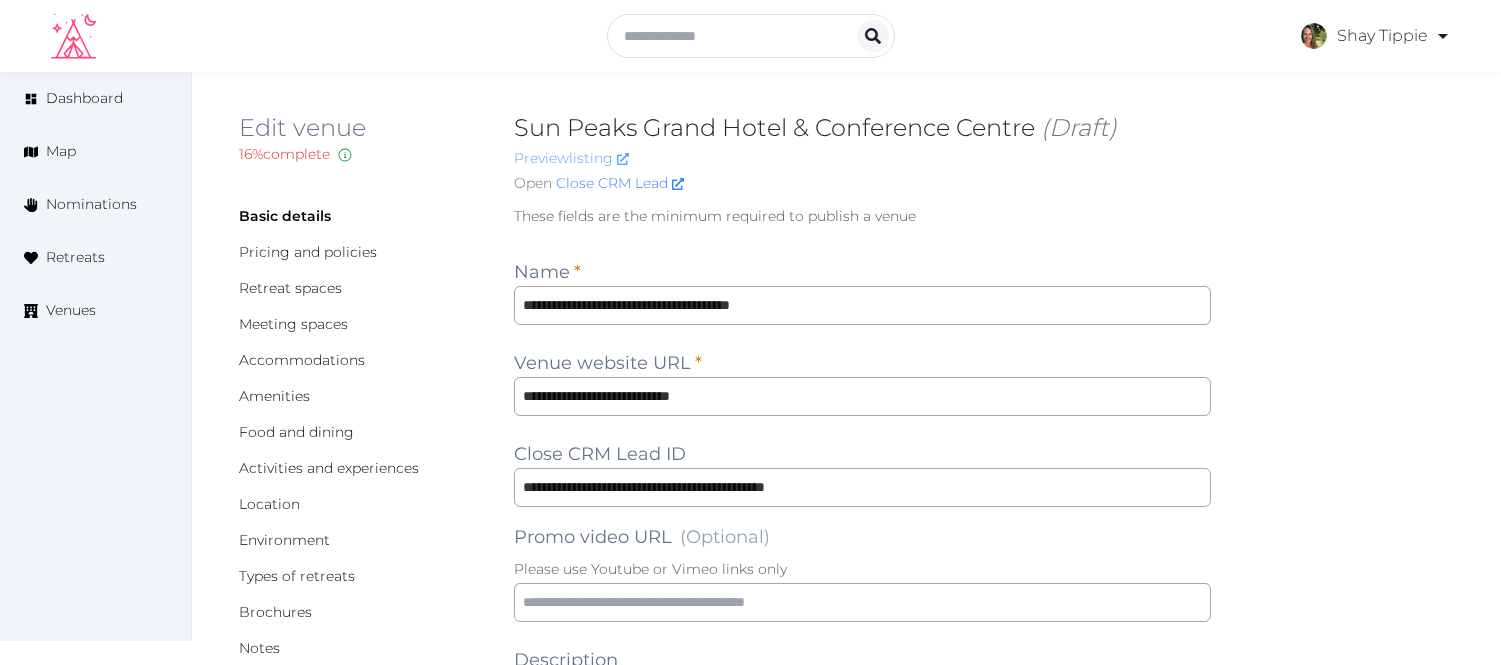 click on "Preview  listing" at bounding box center (571, 158) 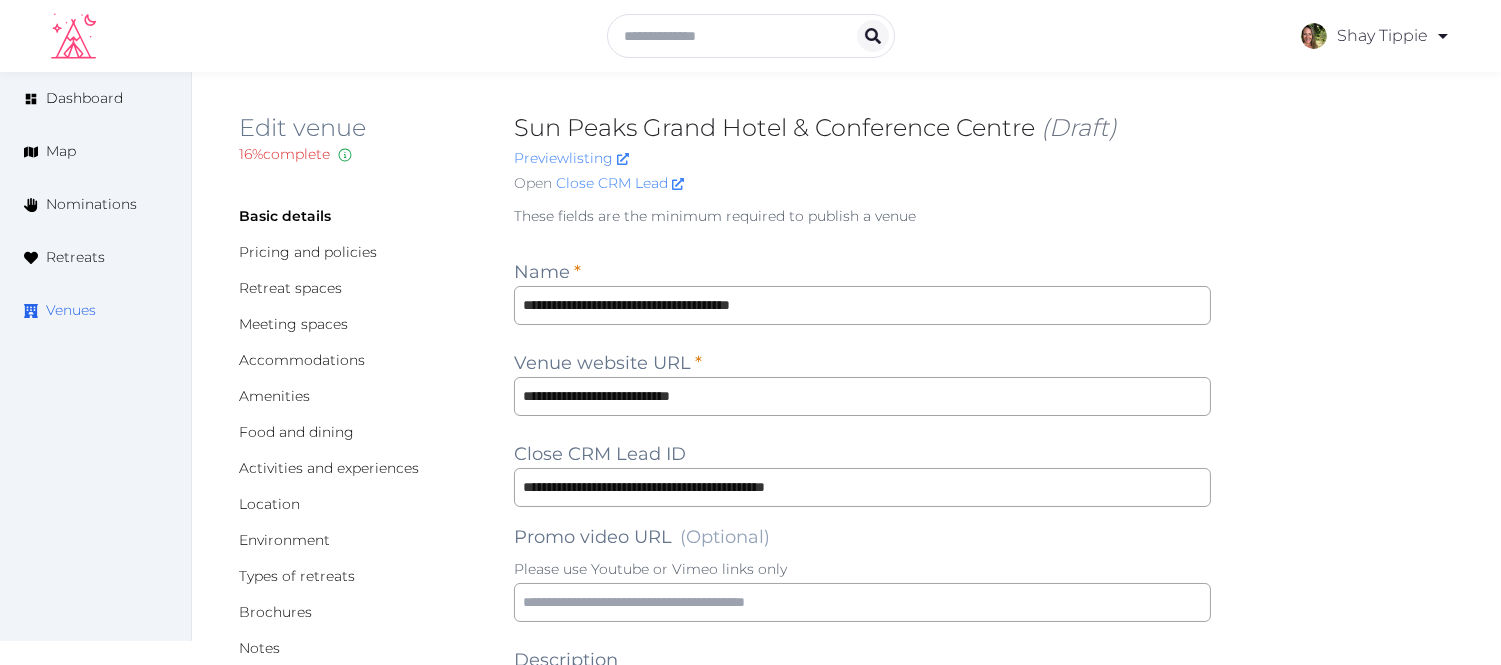 click on "Venues" at bounding box center (71, 310) 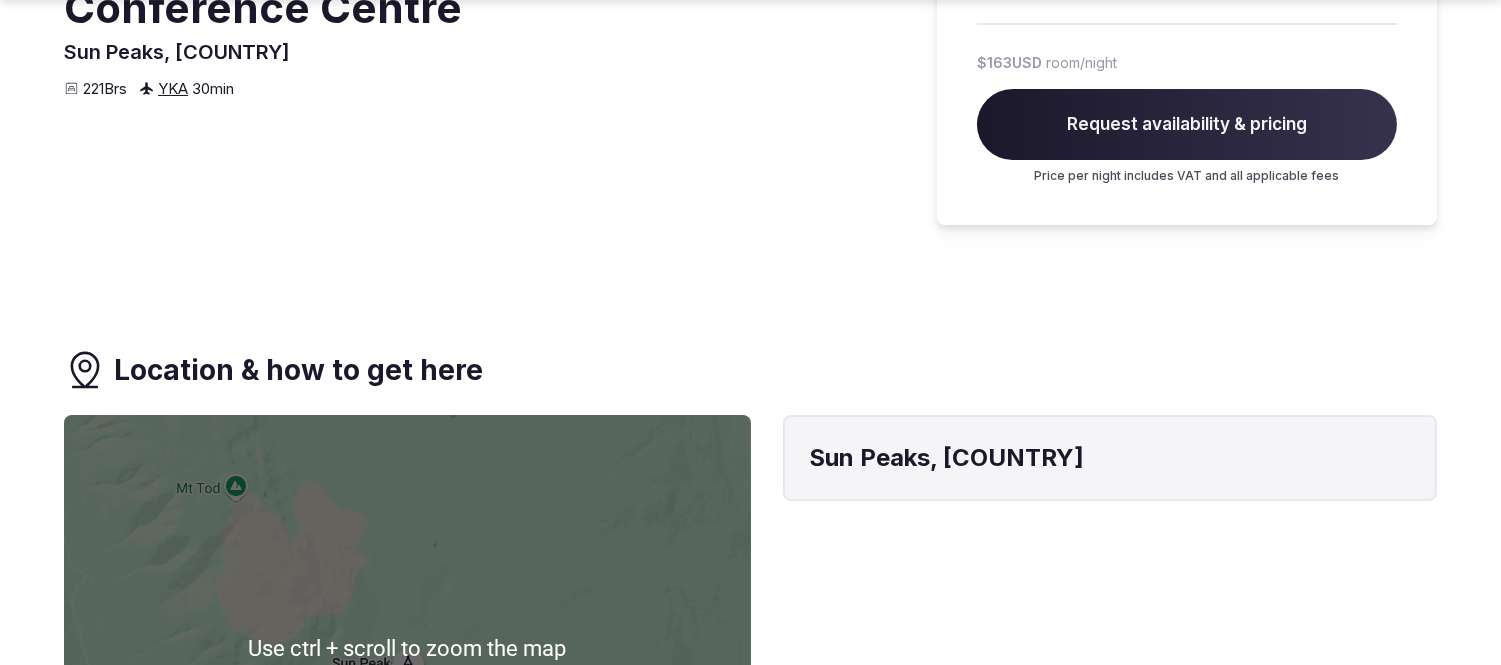 scroll, scrollTop: 0, scrollLeft: 0, axis: both 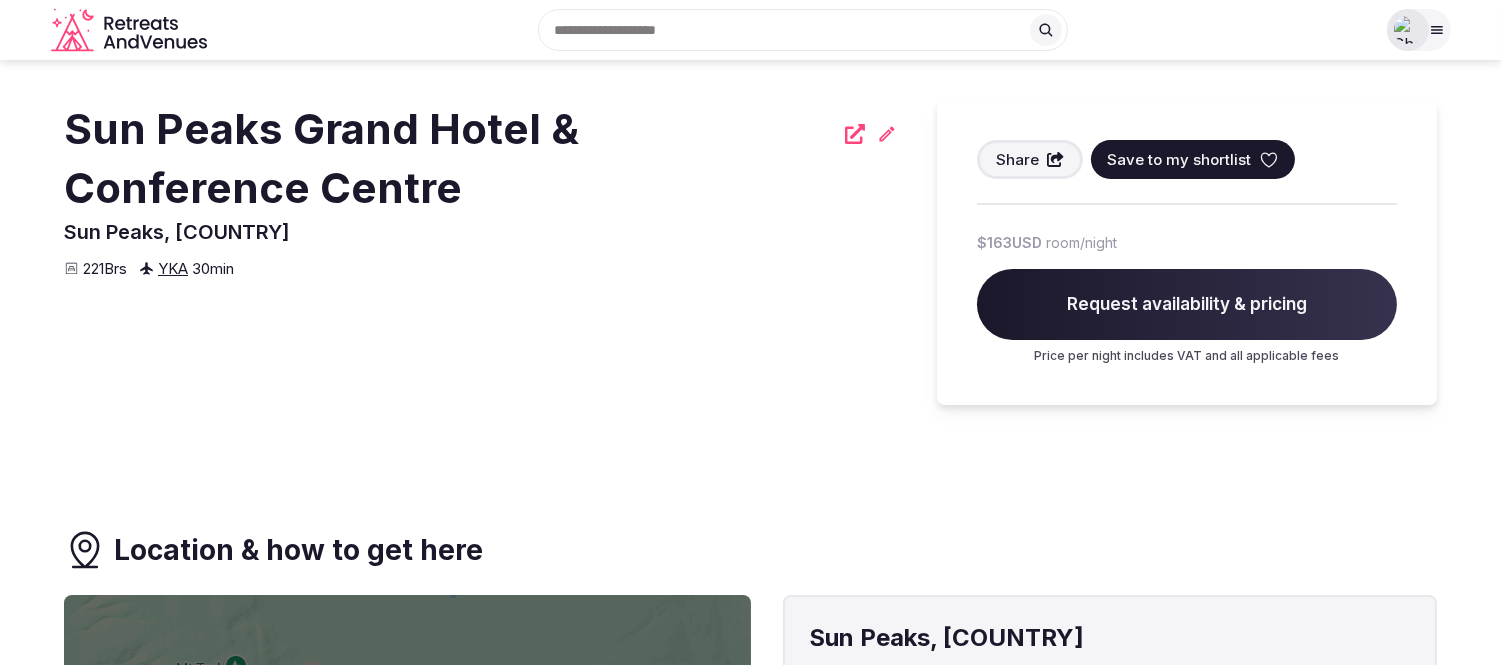 click on "Save to my shortlist" at bounding box center (1179, 159) 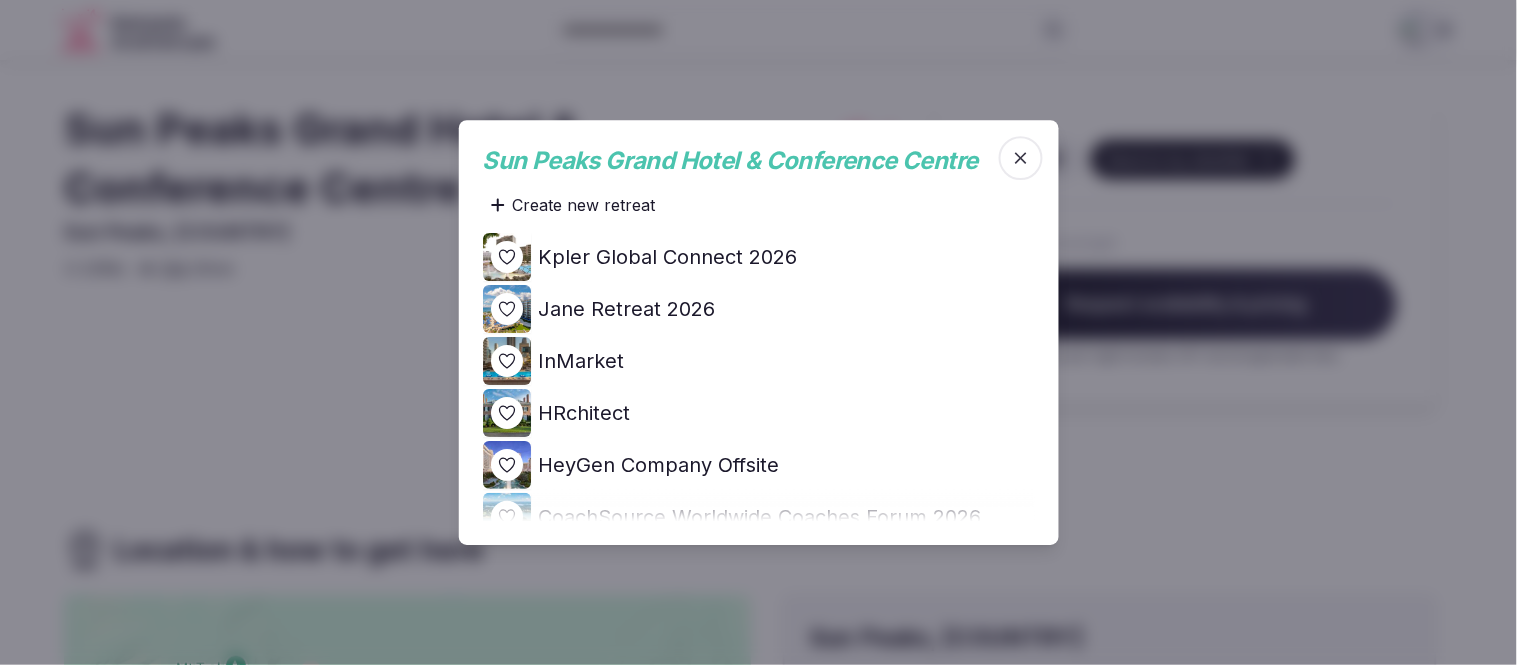 click 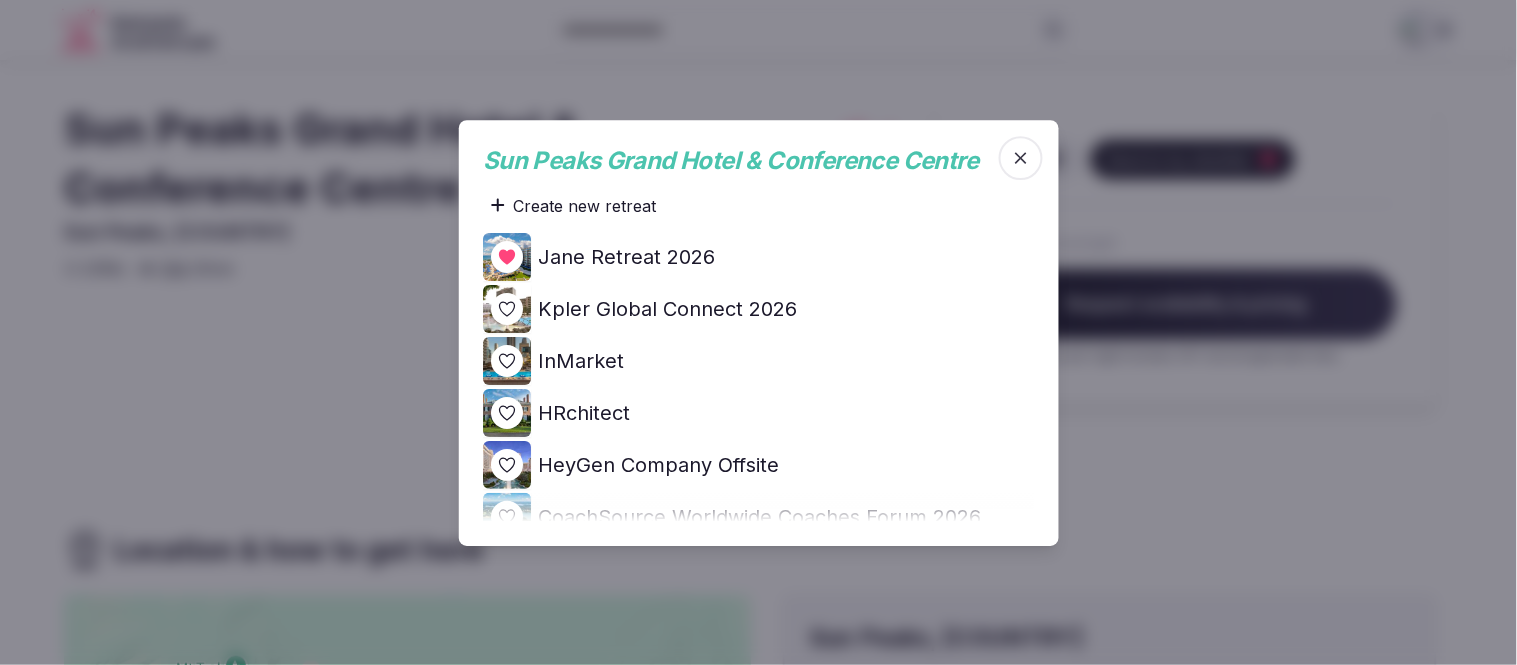click at bounding box center (758, 332) 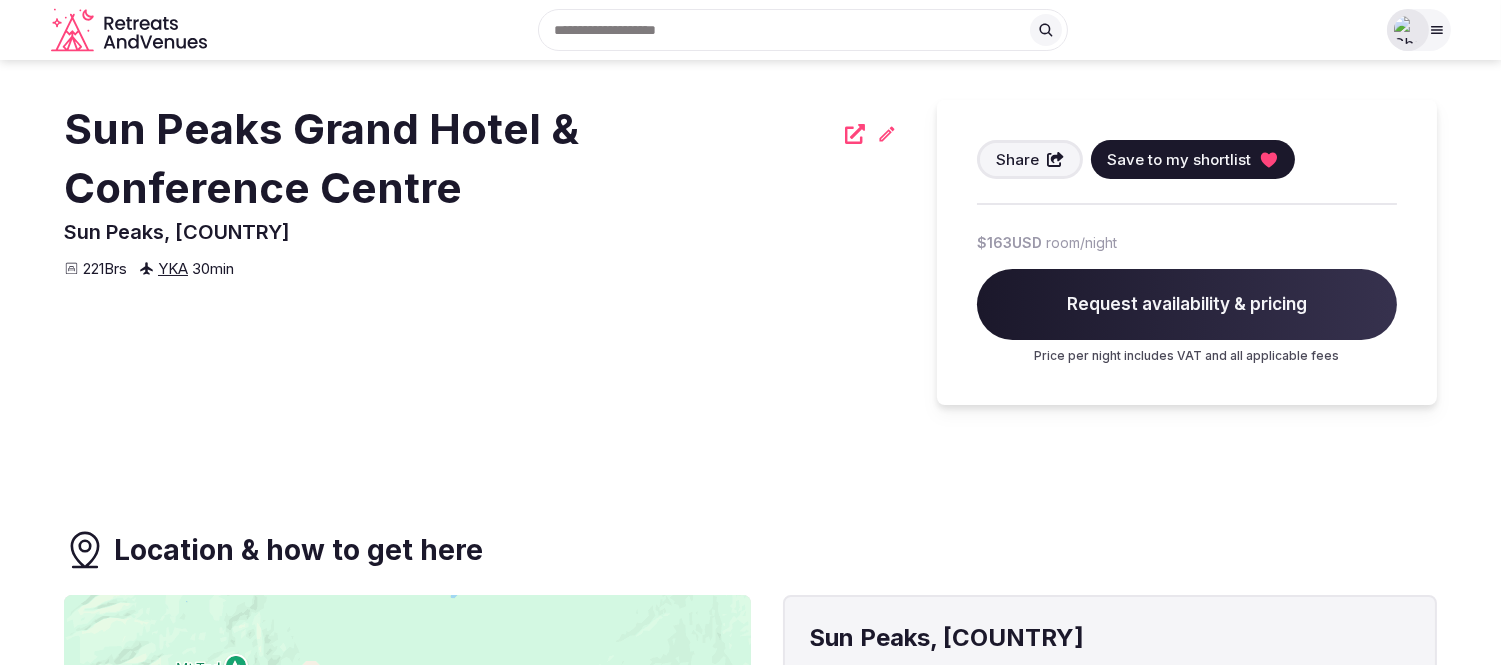 drag, startPoint x: 226, startPoint y: 195, endPoint x: 211, endPoint y: 193, distance: 15.132746 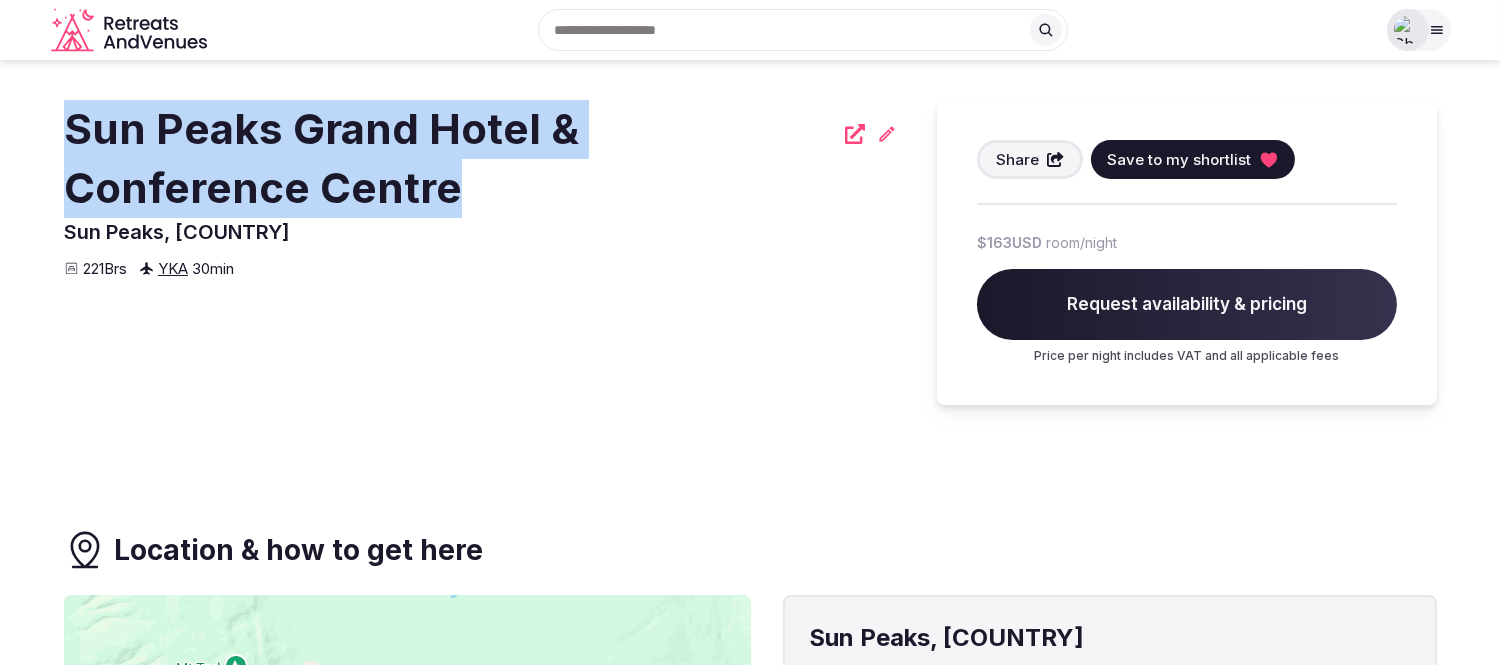 drag, startPoint x: 262, startPoint y: 177, endPoint x: 45, endPoint y: 146, distance: 219.20311 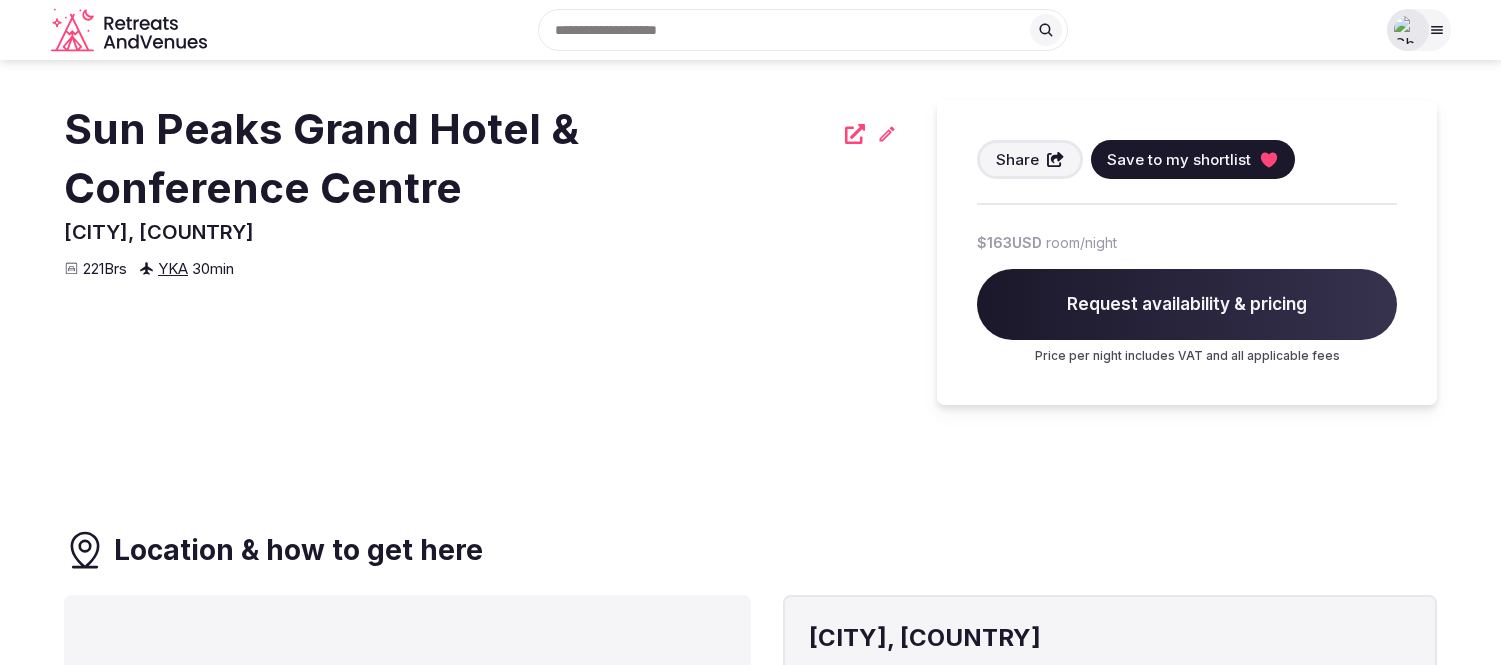 scroll, scrollTop: 0, scrollLeft: 0, axis: both 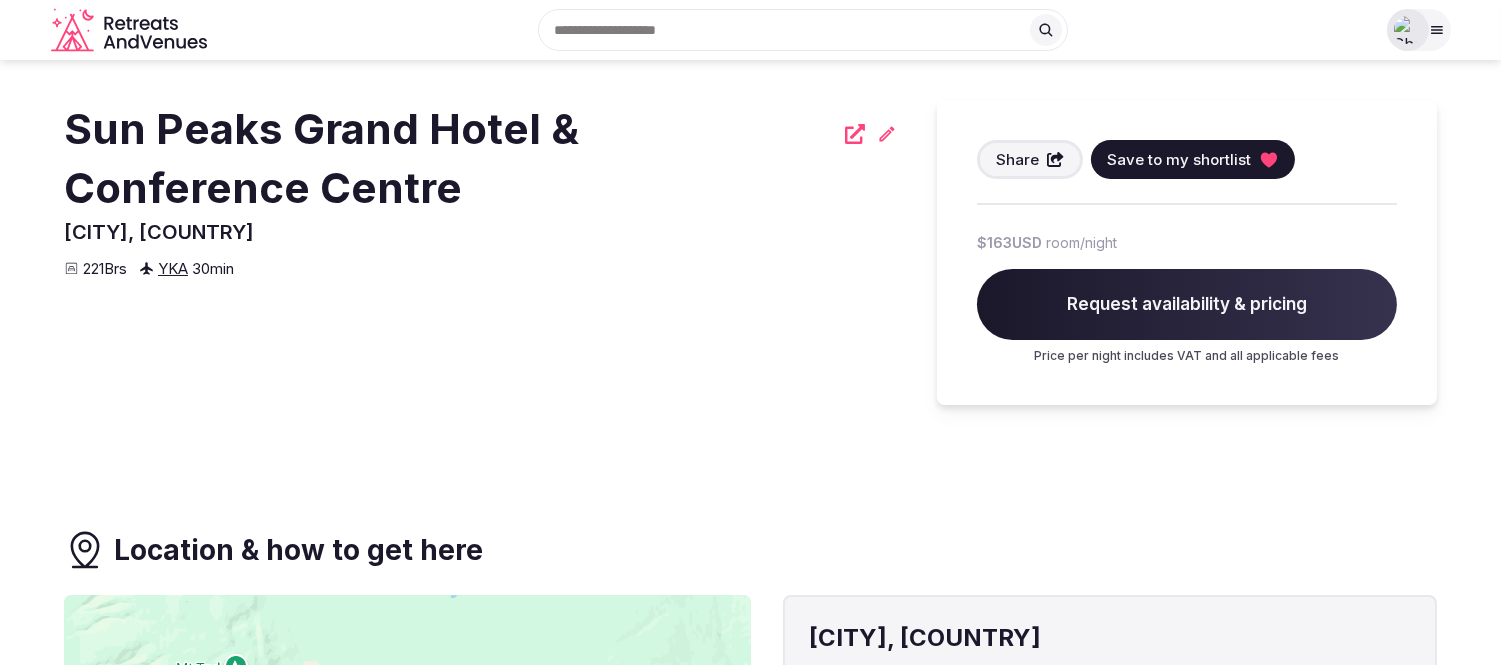 click on "Save to my shortlist" at bounding box center (1179, 159) 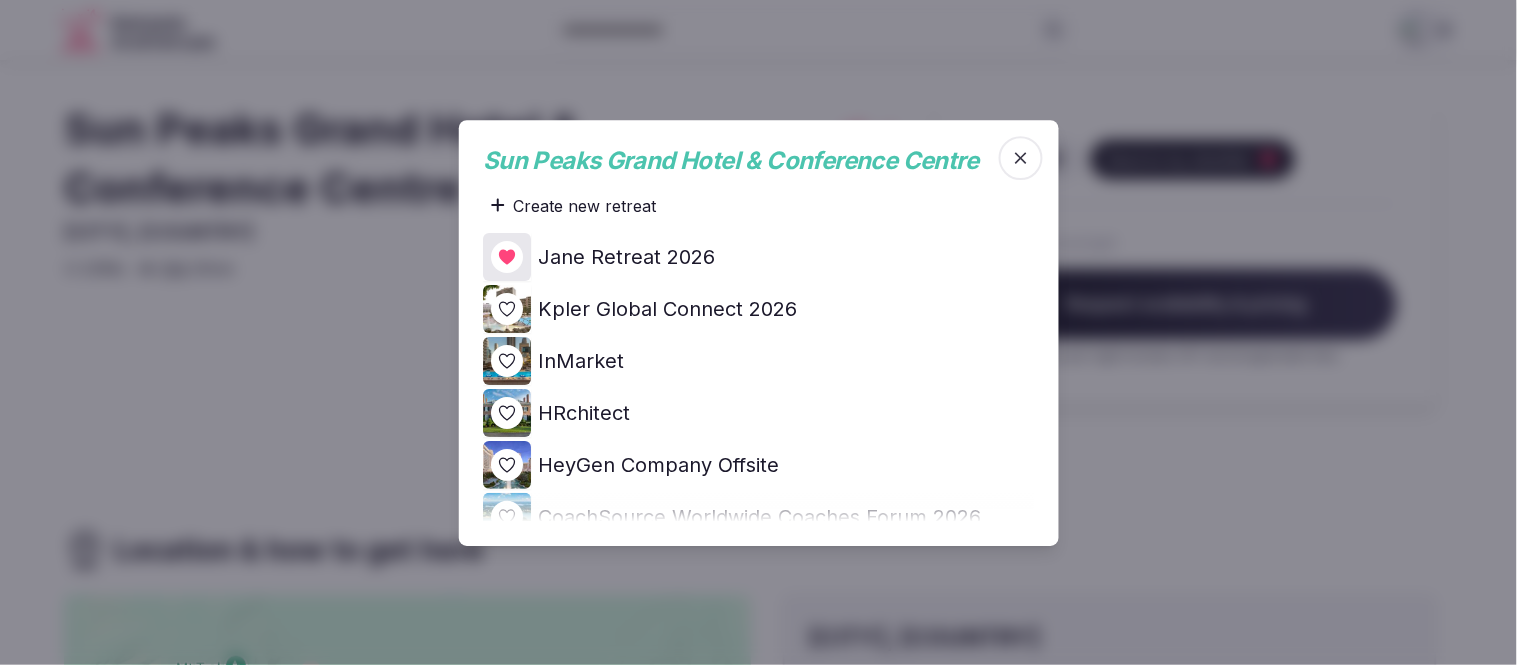 click at bounding box center (758, 332) 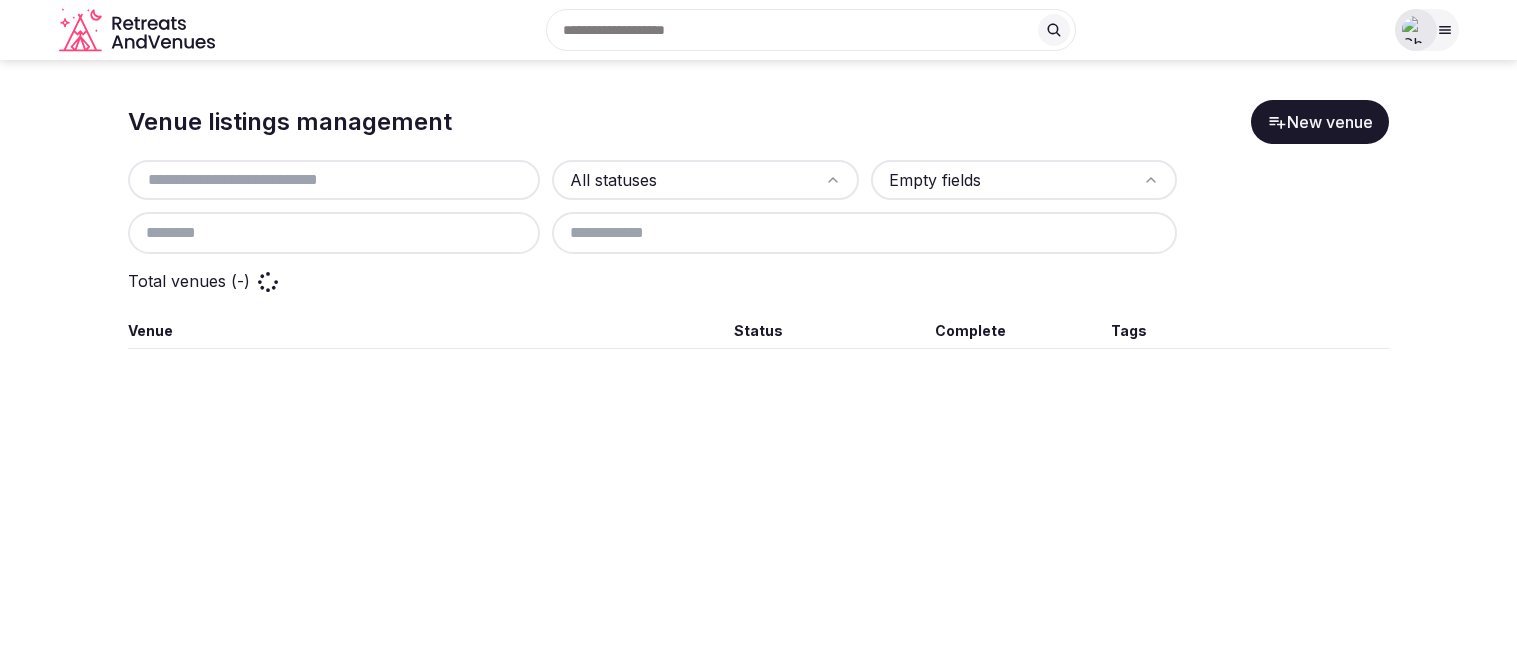 scroll, scrollTop: 0, scrollLeft: 0, axis: both 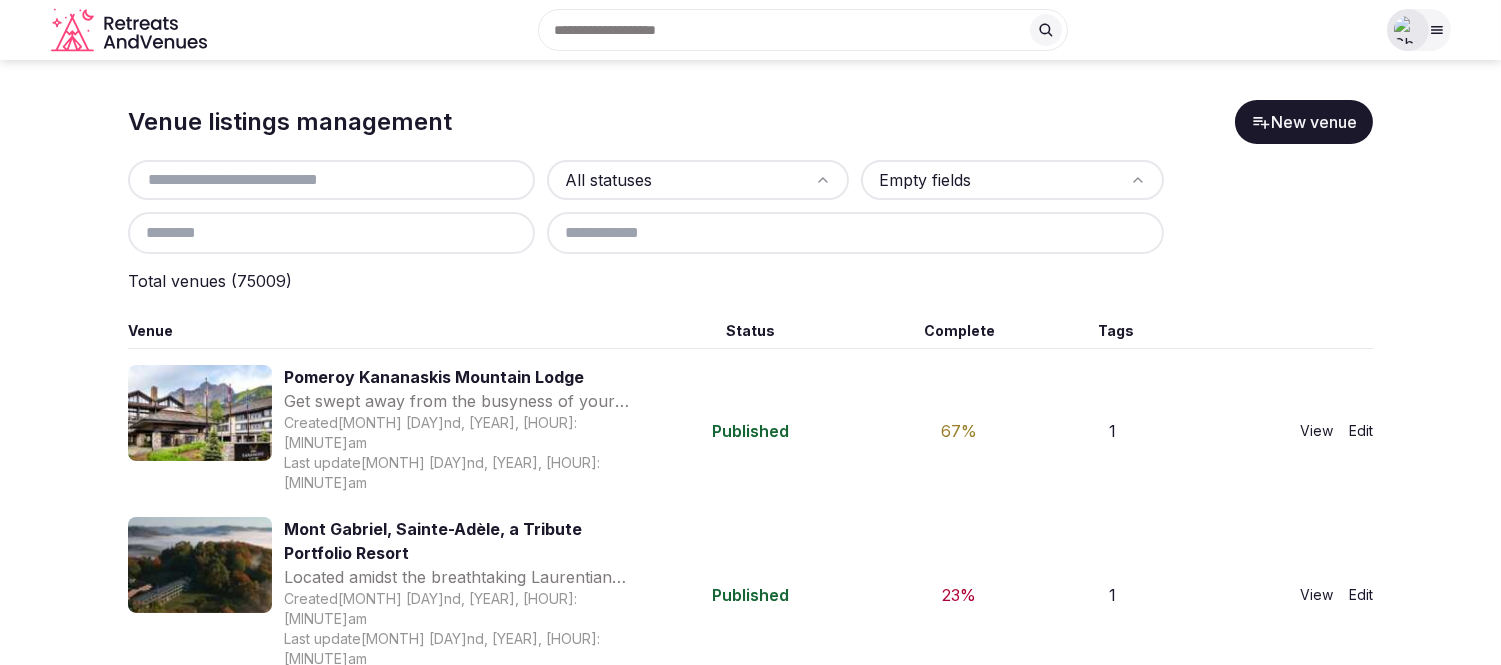 click at bounding box center [331, 180] 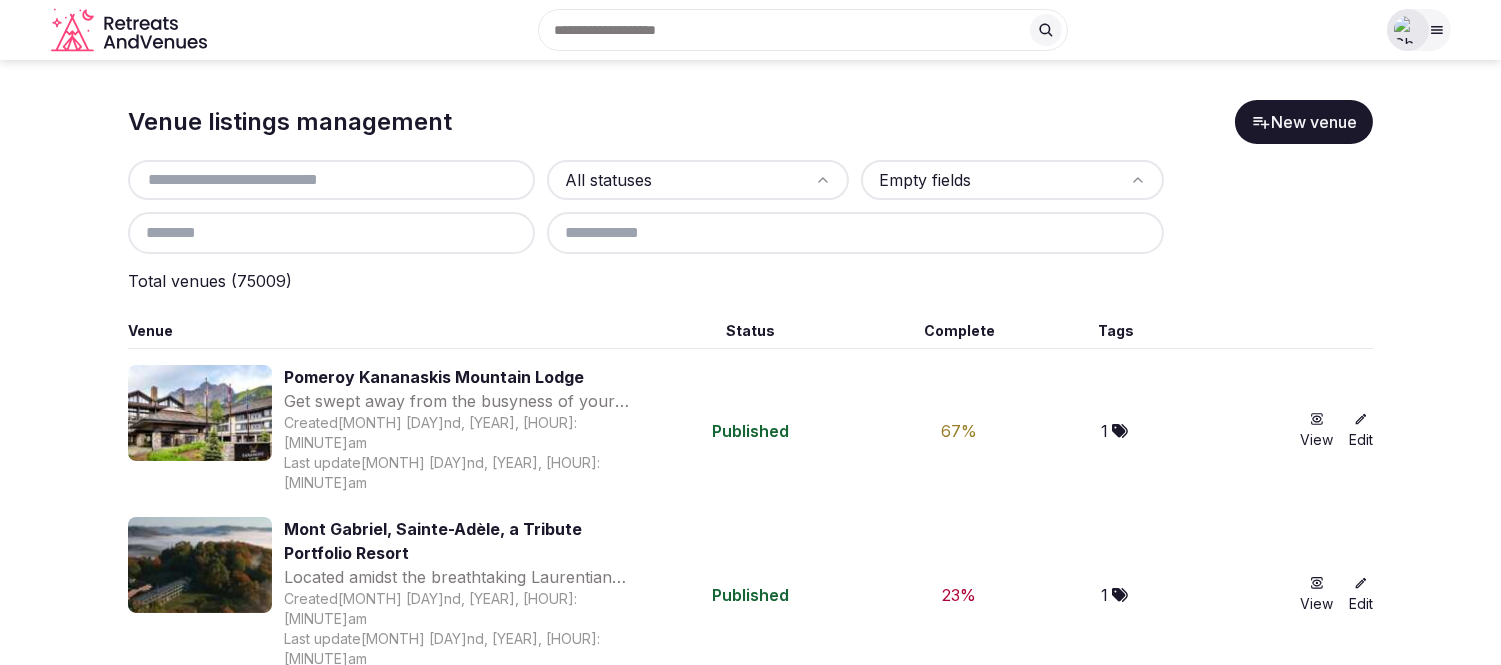 paste on "**********" 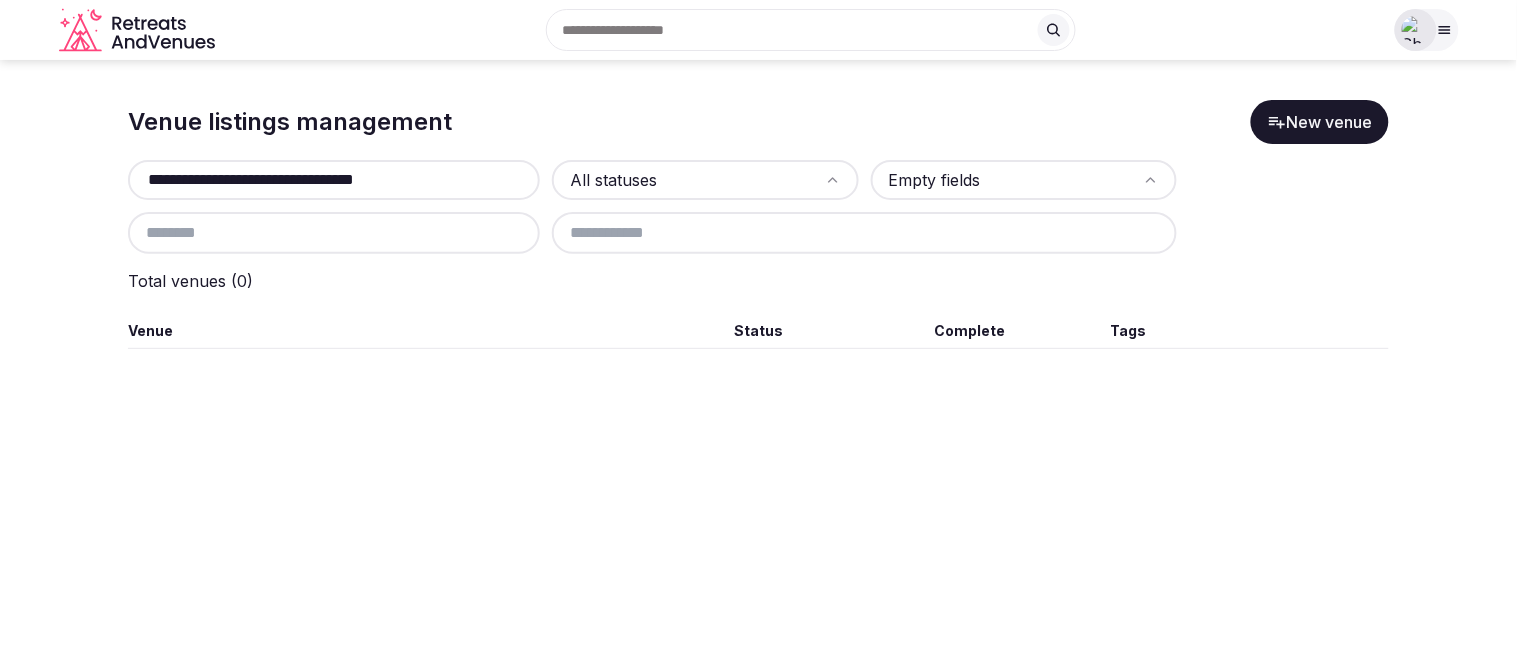 type on "**********" 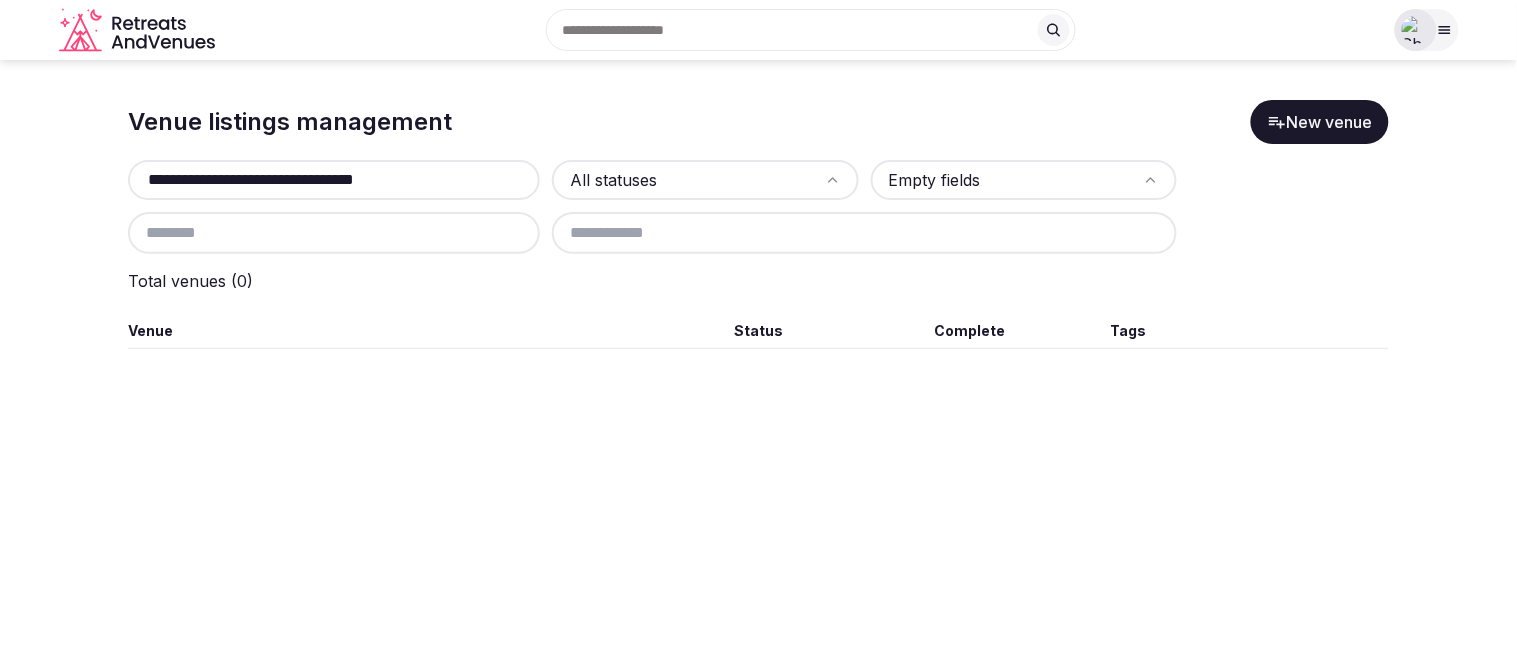 drag, startPoint x: 461, startPoint y: 177, endPoint x: 50, endPoint y: 198, distance: 411.53613 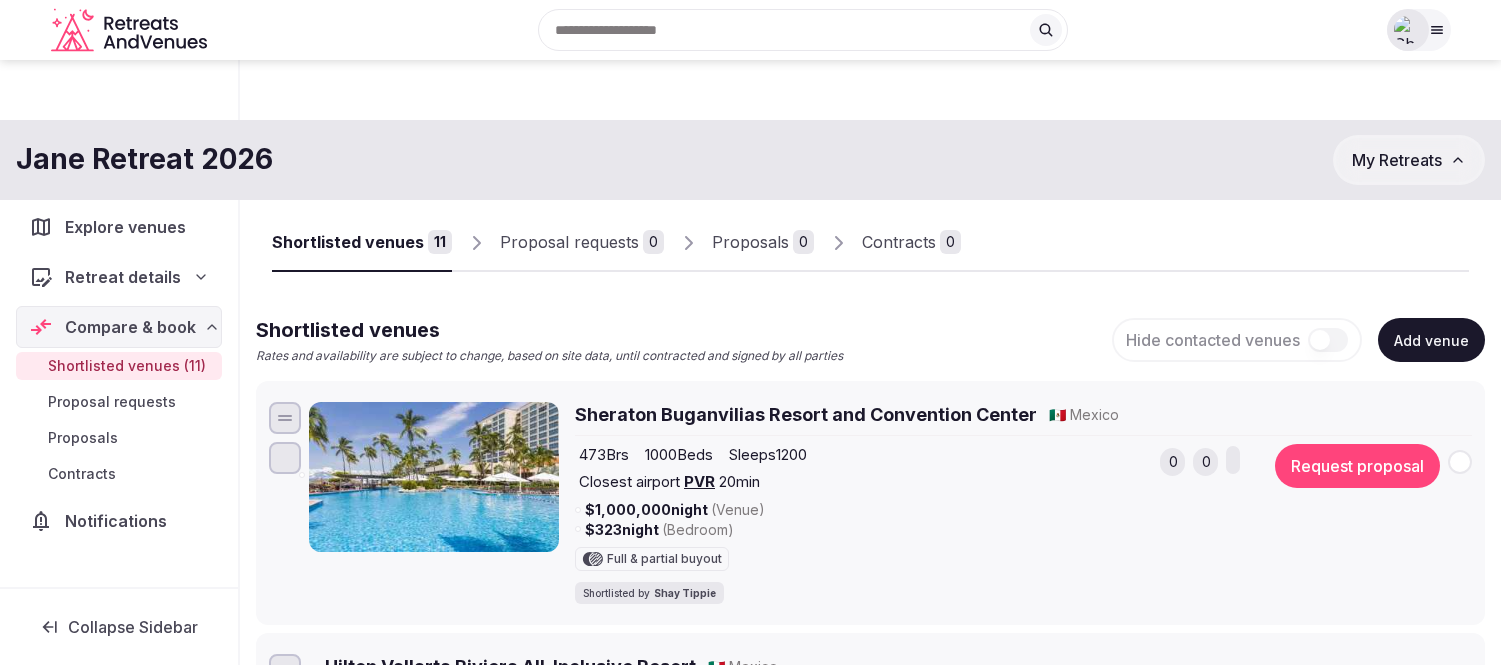 scroll, scrollTop: 834, scrollLeft: 0, axis: vertical 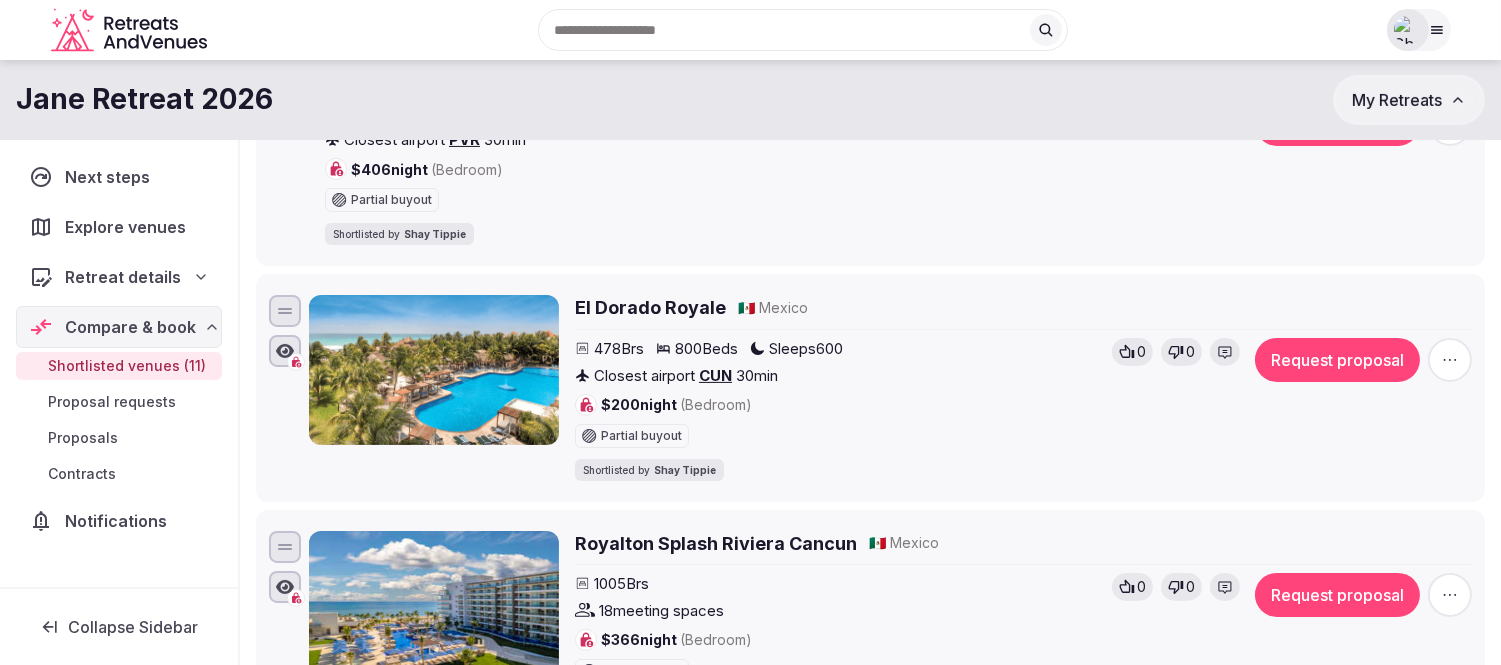 click on "My Retreats" at bounding box center (1397, 100) 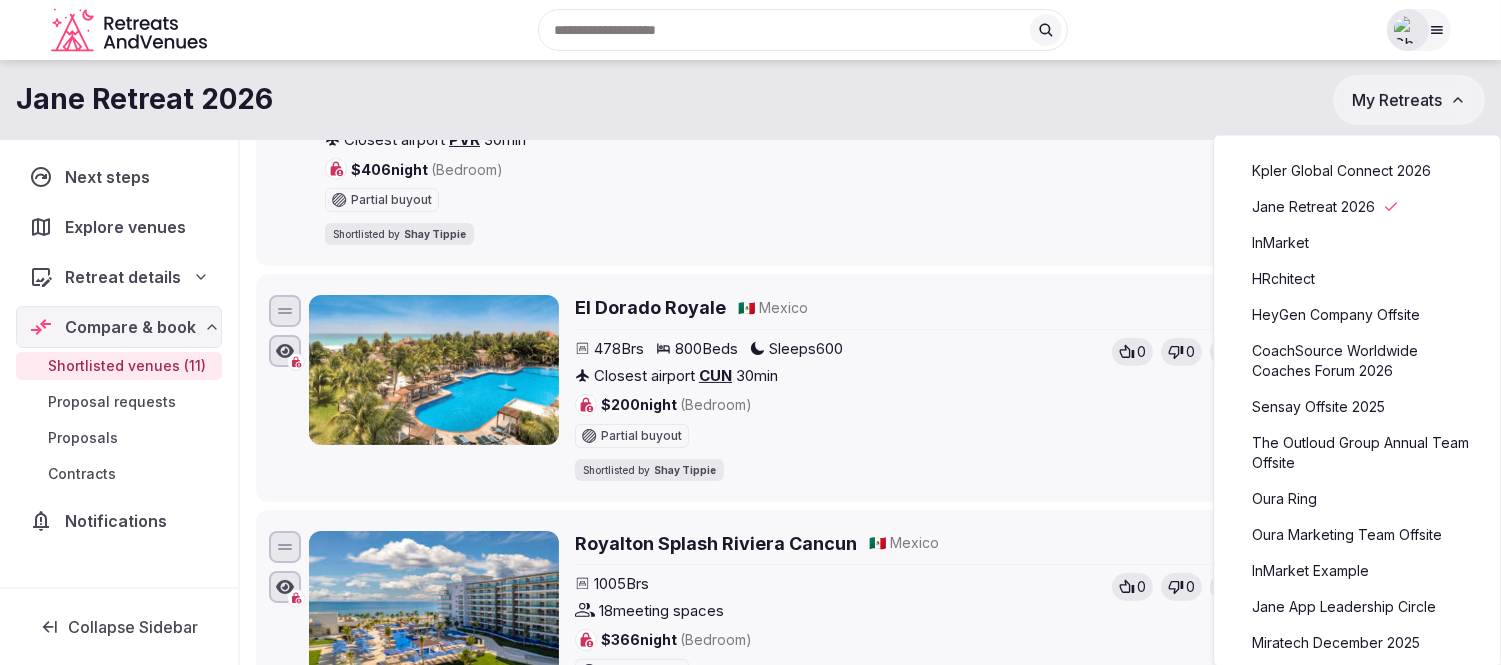 click on "HeyGen Company Offsite" at bounding box center [1357, 315] 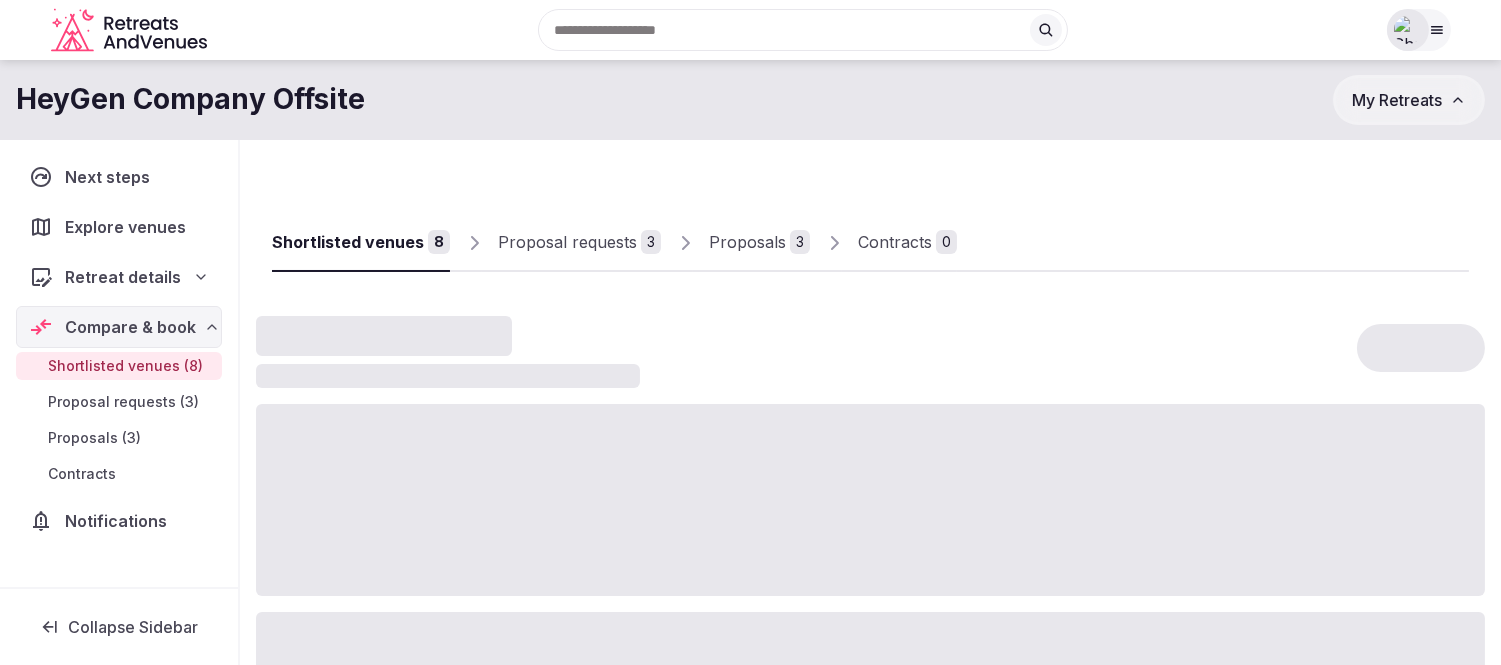 click on "Proposals" at bounding box center (747, 242) 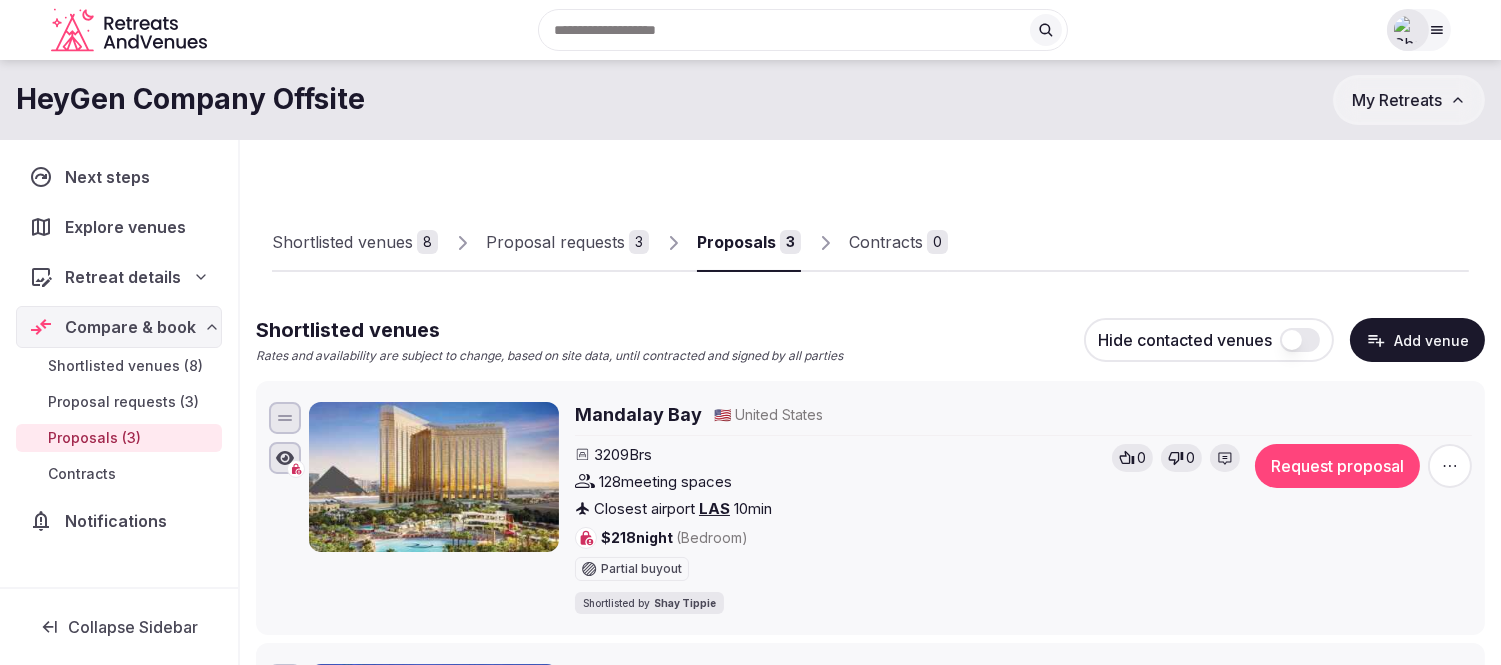 scroll, scrollTop: 1, scrollLeft: 0, axis: vertical 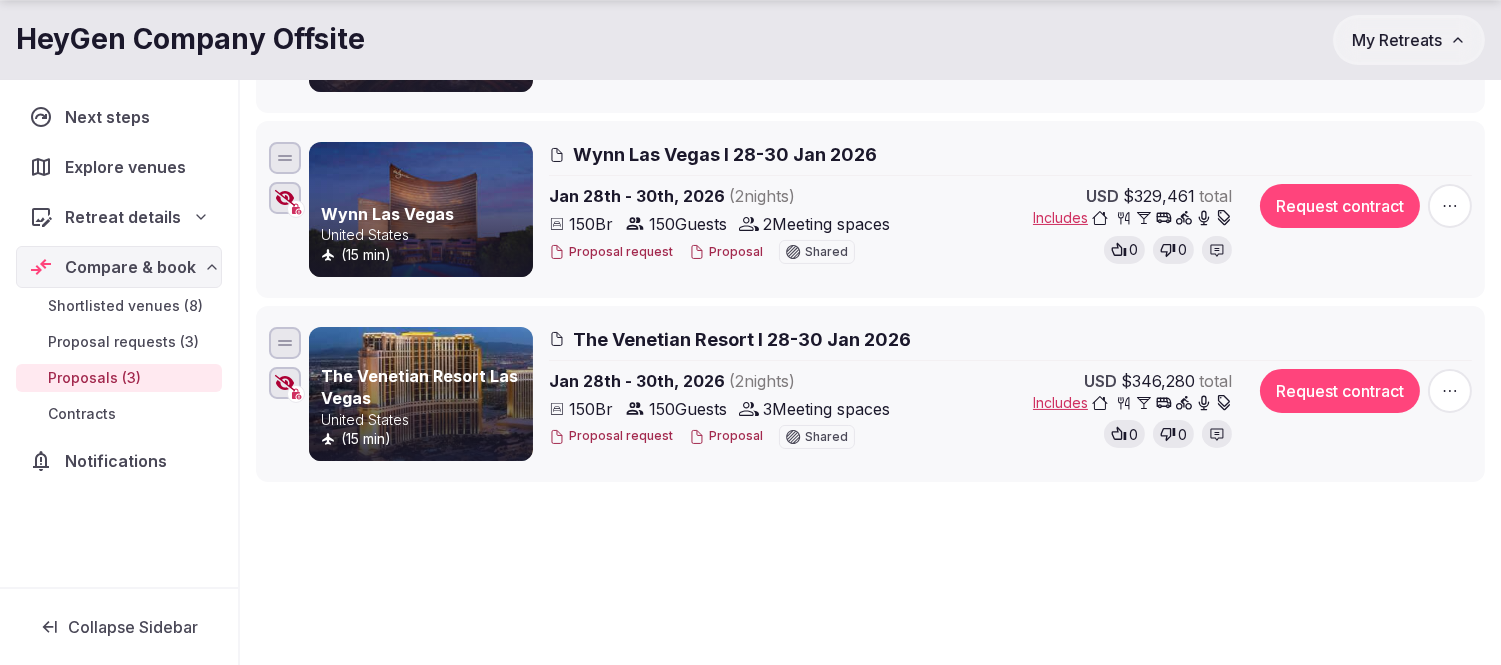 click on "Proposal" at bounding box center (726, 436) 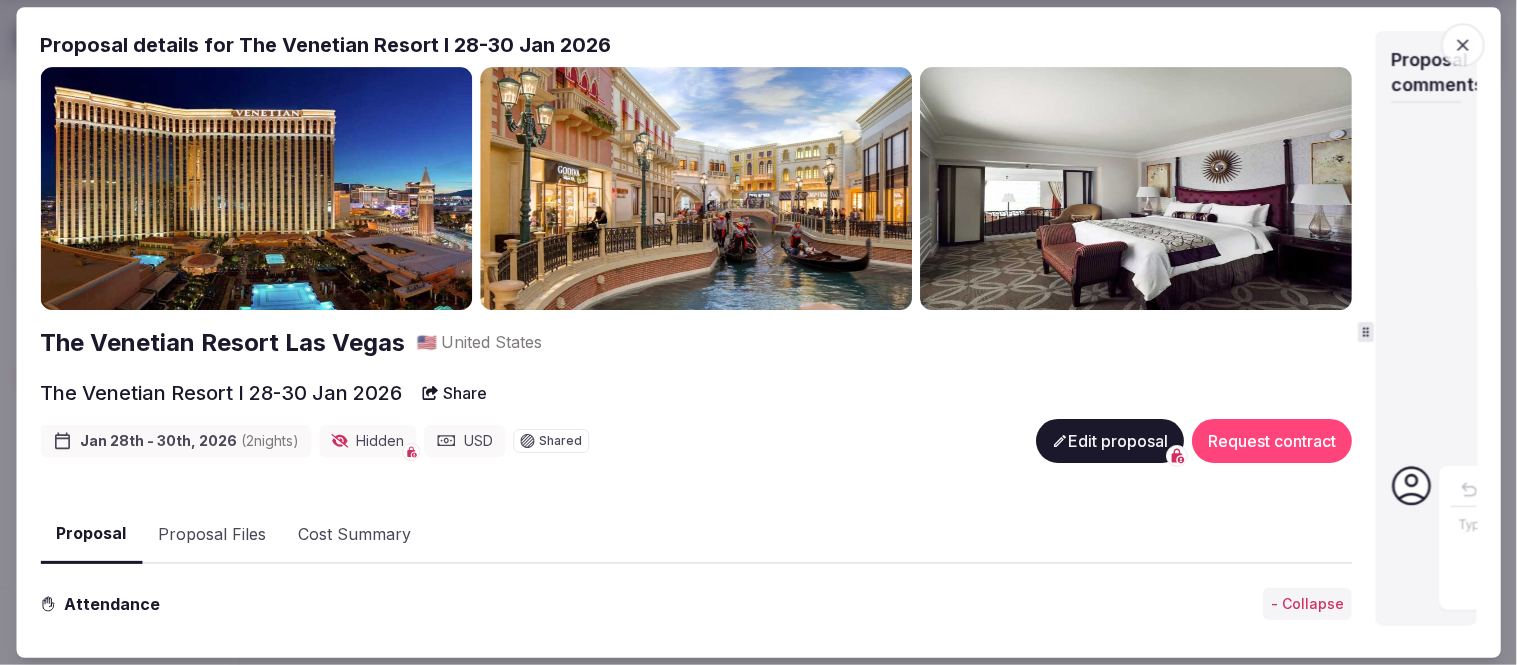 click on "Proposal details for The Venetian Resort I [DATE] - [DATE]  The Venetian Resort [CITY] 🇺🇸 United States The Venetian Resort I [DATE] - [DATE]  Share [DATE] ( [NUMBER]  night s ) Hidden USD Shared Edit proposal Request contract Proposal Proposal Files Cost Summary Attendance - Collapse Day Date Day guests Night guests Beds 1 [DAY] [MONTH] [DAY]th [NUMBER] [NUMBER] [NUMBER] 2 [DAY] [MONTH] [DAY]th [NUMBER] [NUMBER] [NUMBER] 3 [DAY] [MONTH] [DAY]th [NUMBER] Accommodations - Collapse Night Room type Quantity Amount Total 1 ([DAY]) [LOCATION] Luxury King Suite [NUMBER] $[AMOUNT].00 $[AMOUNT].00 2 ([DAY]) [LOCATION] Luxury King Suite [NUMBER] $[AMOUNT].00 $[AMOUNT].00 Subtotal $[AMOUNT].00 Fees Amount Total Daily resort fee [NUMBER]  x   $[AMOUNT].00 $[AMOUNT].00 Total fees $[AMOUNT].00 Accommodations total $[AMOUNT].00 Meeting spaces - Collapse Day Item Quantity Amount Total 1 ([DAY]) Room rental for [ROOM_NAME] and [ROOM_NAME] [NUMBER] $[AMOUNT].00 $[AMOUNT].00 1 ([DAY]) [ROOM_NAME] - Cocktail reception From [TIME] to [TIME] - Modern and industrial décor [NUMBER] $[AMOUNT].00 $[AMOUNT].00 2 ([DAY]) [NUMBER]" at bounding box center [758, 333] 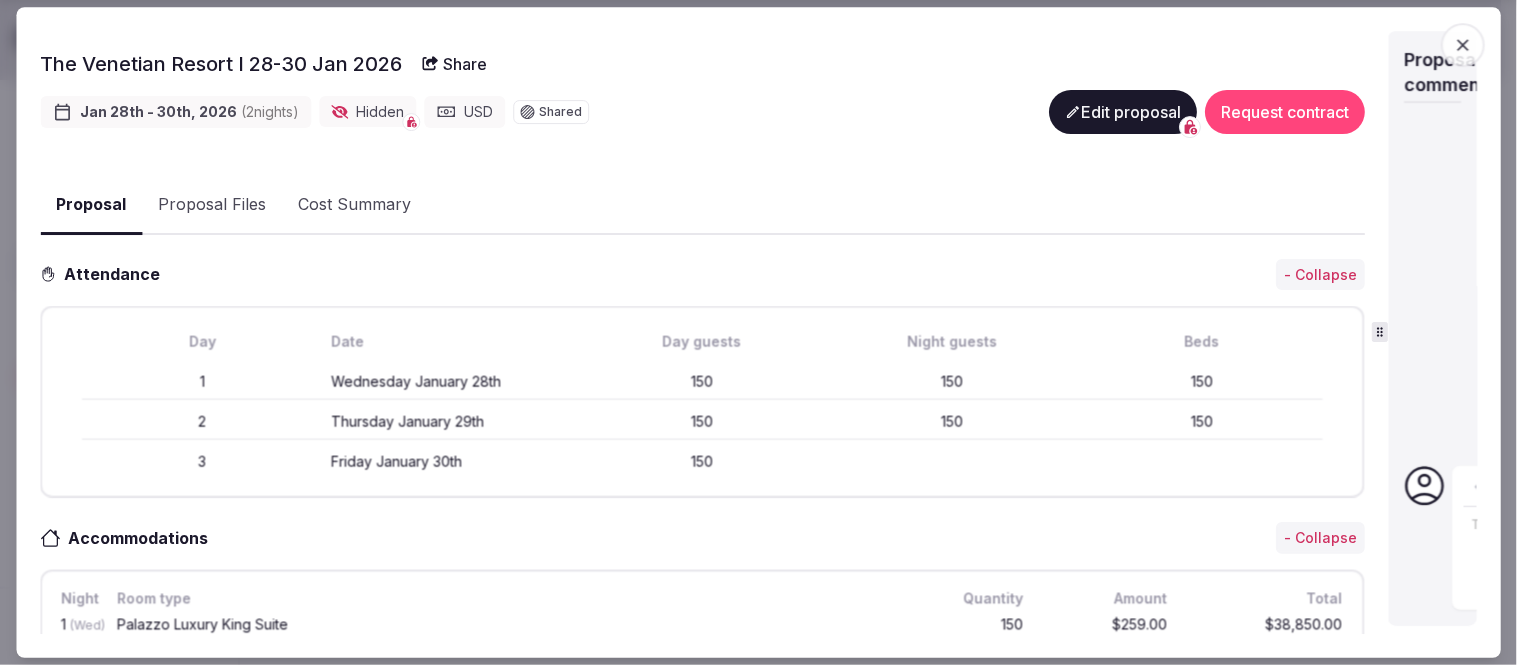 scroll, scrollTop: 333, scrollLeft: 0, axis: vertical 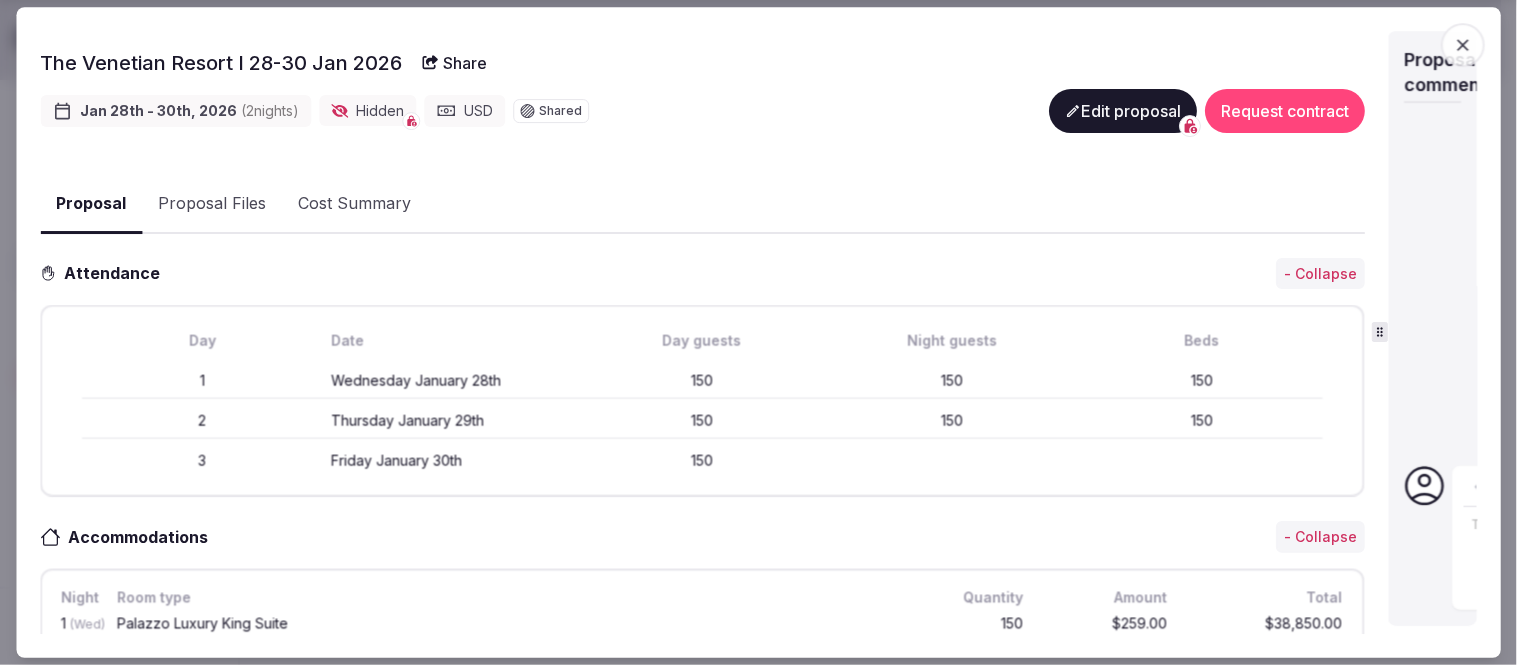 click on "Proposal Files" at bounding box center (212, 204) 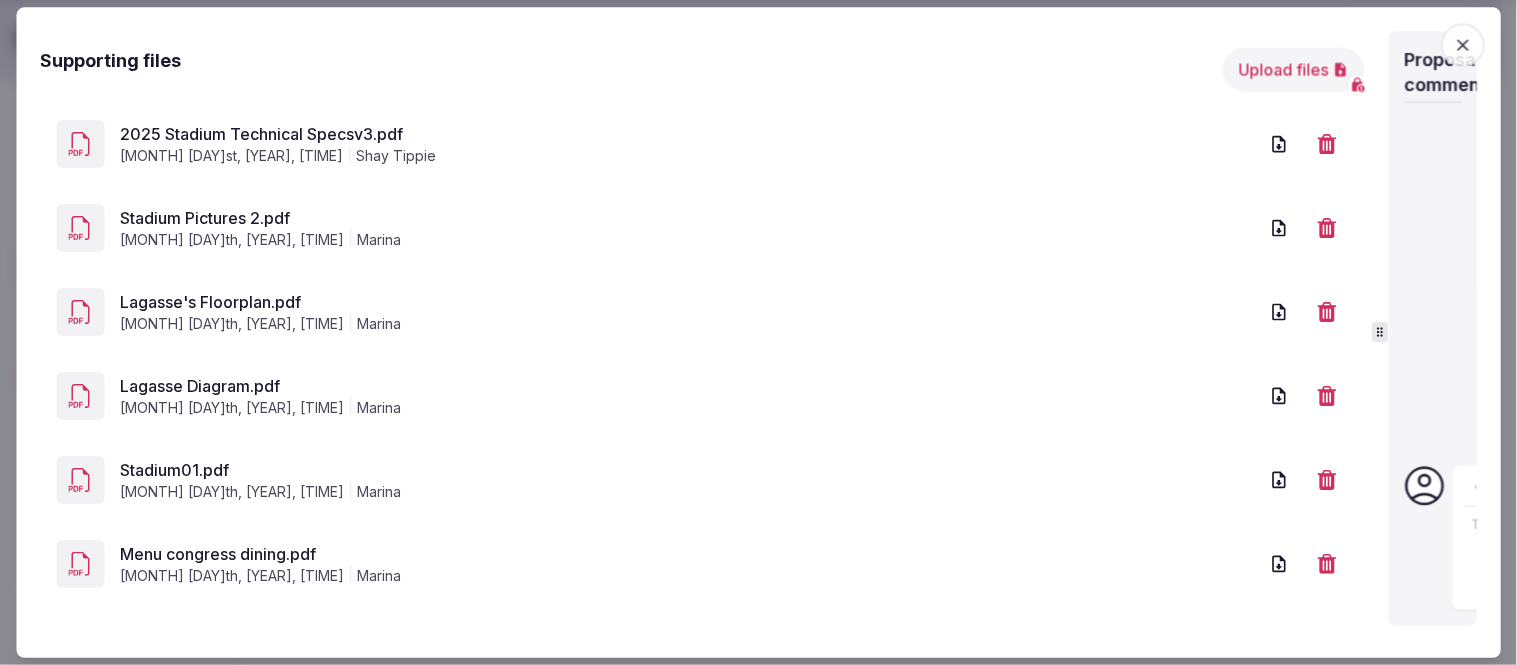 scroll, scrollTop: 687, scrollLeft: 0, axis: vertical 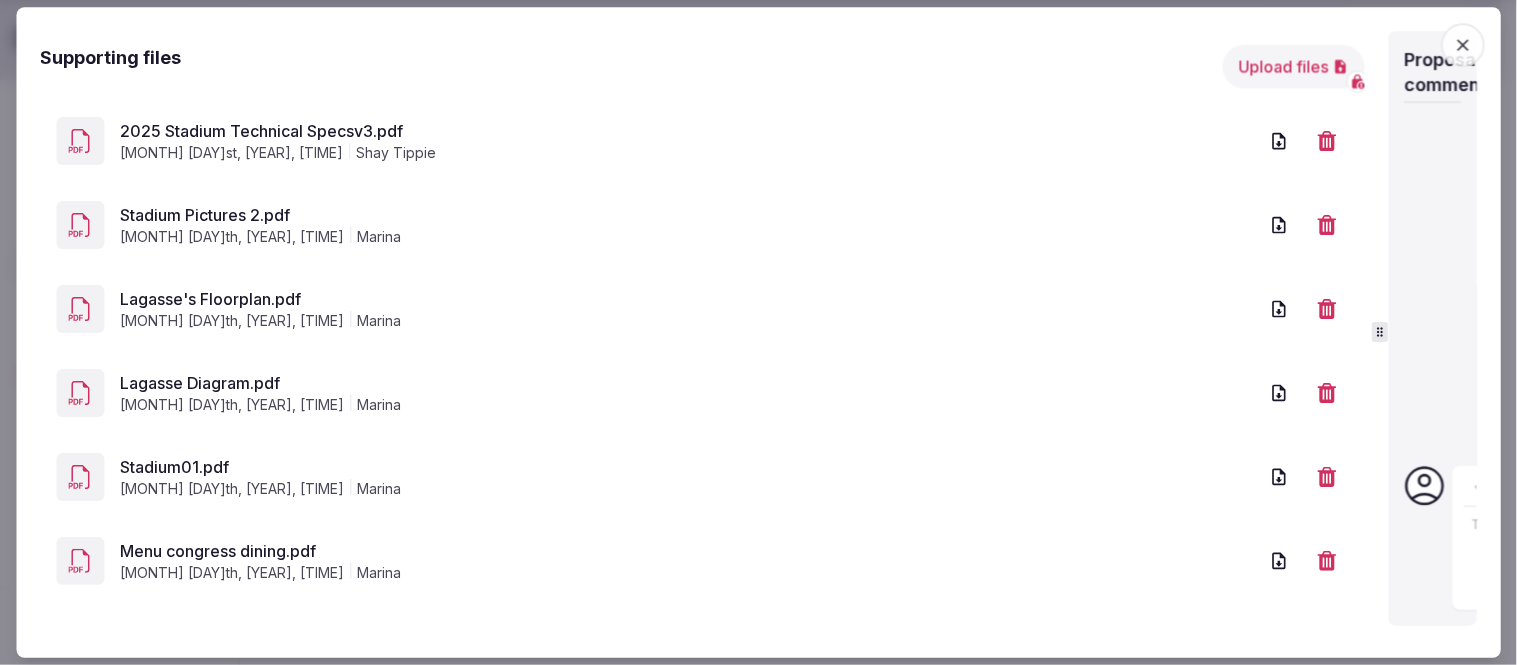click on "Menu congress dining.pdf" at bounding box center [689, 551] 